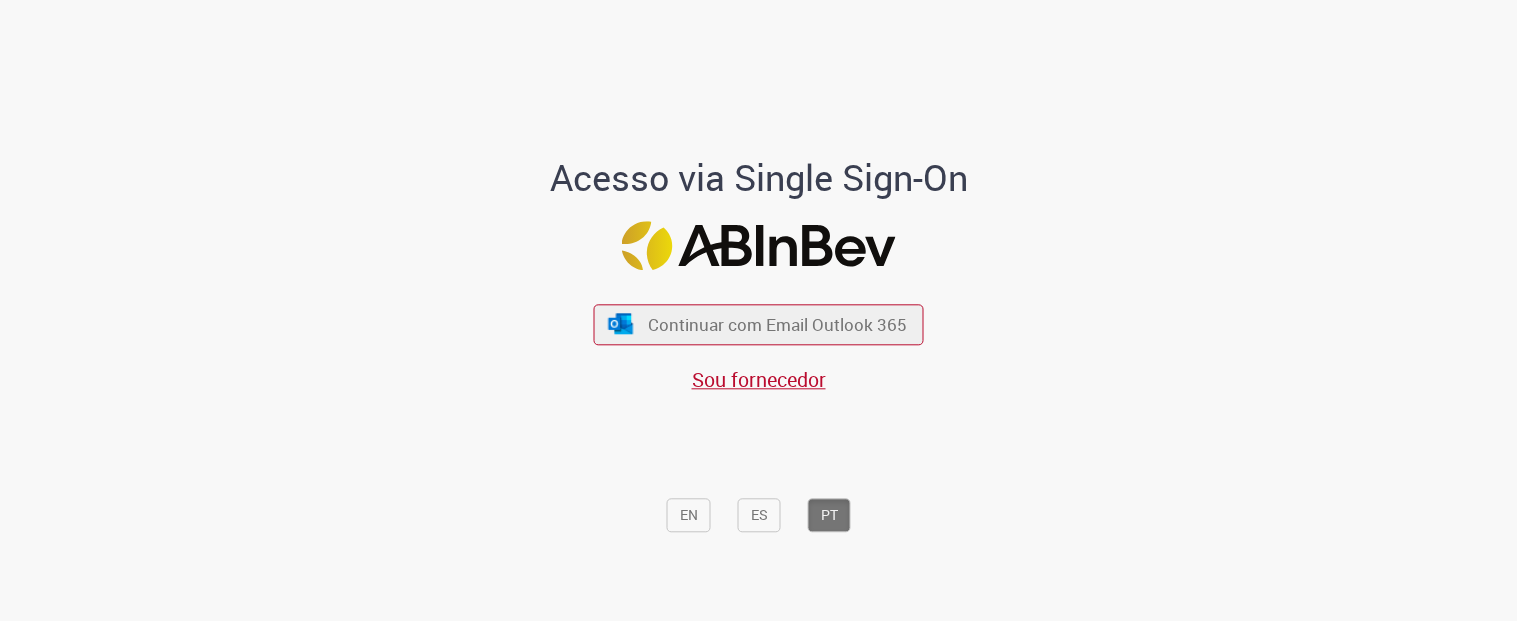 scroll, scrollTop: 0, scrollLeft: 0, axis: both 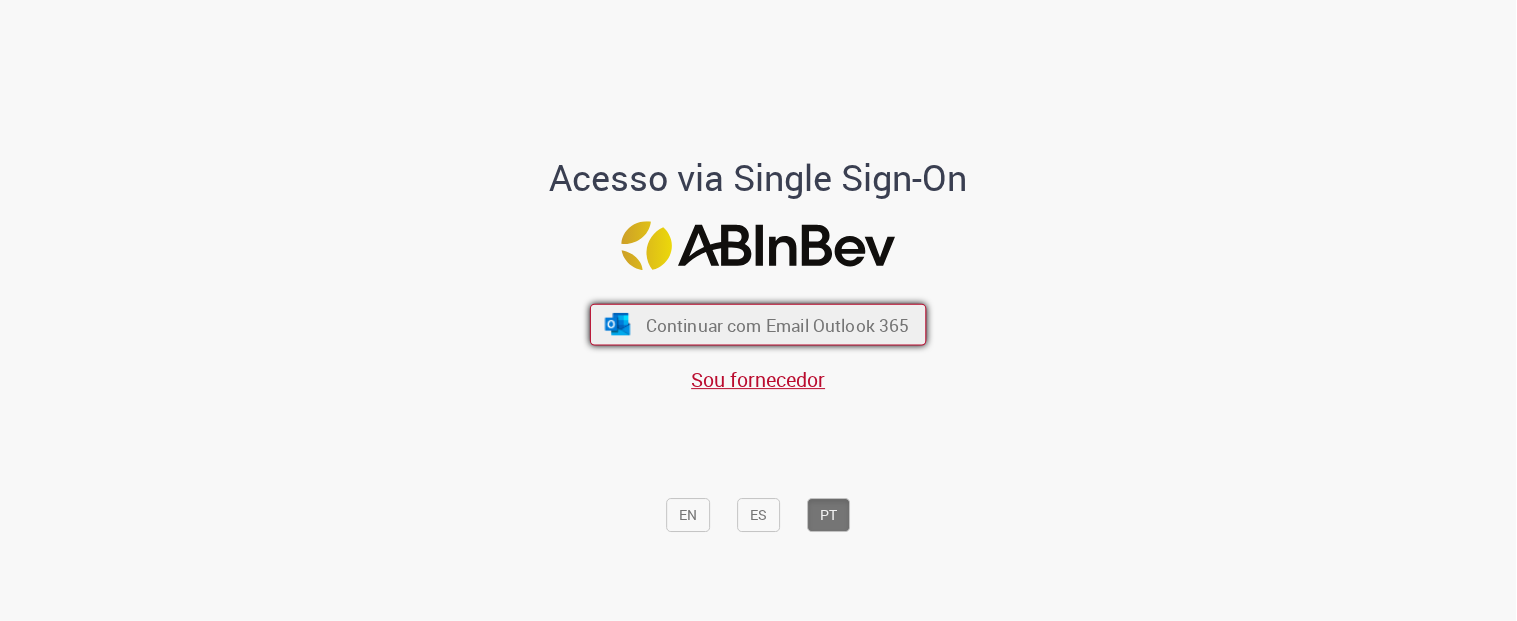 click on "Continuar com Email Outlook 365" at bounding box center [758, 325] 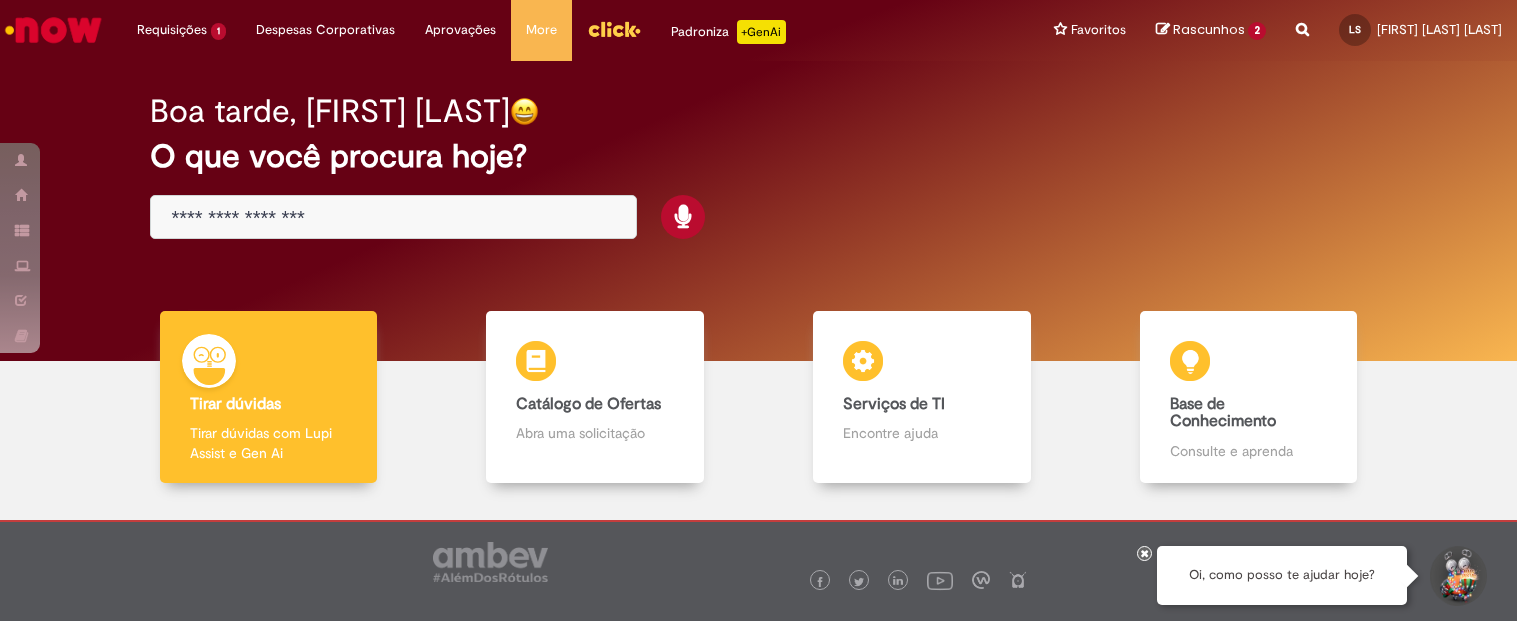 scroll, scrollTop: 0, scrollLeft: 0, axis: both 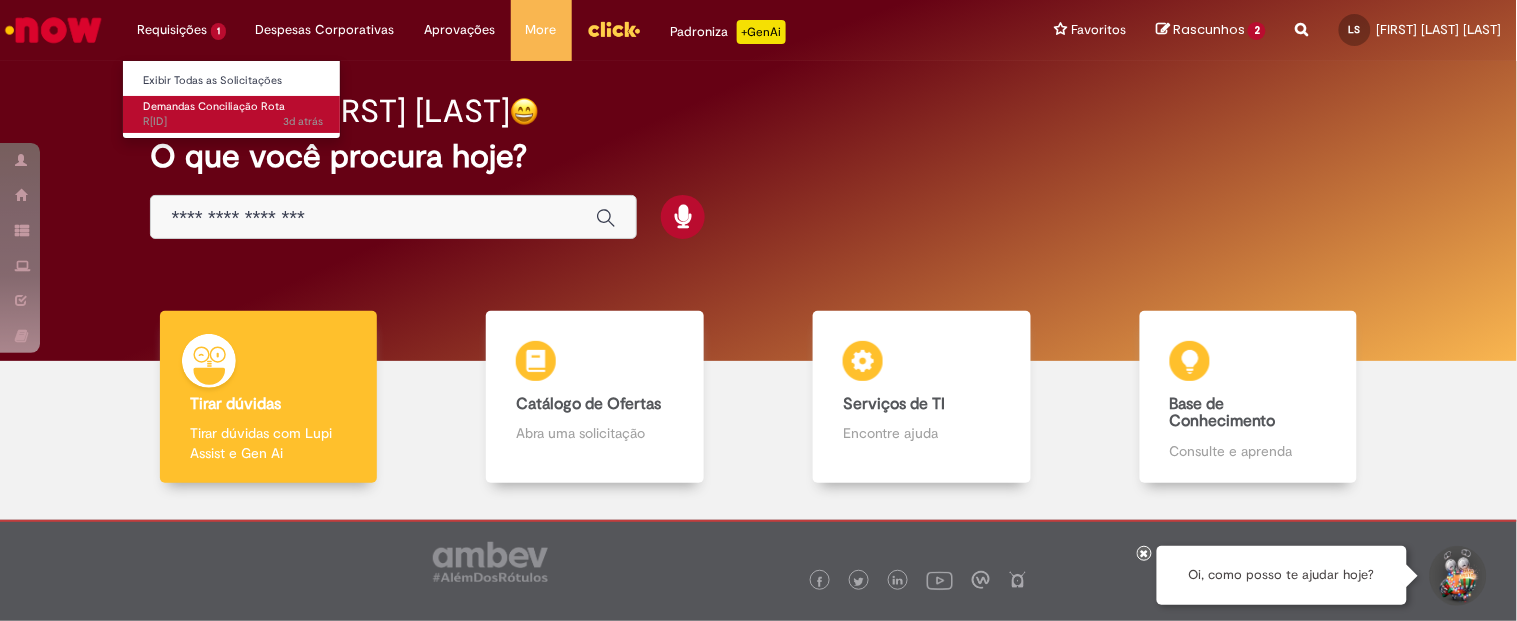 click on "Demandas Conciliação Rota" at bounding box center [214, 106] 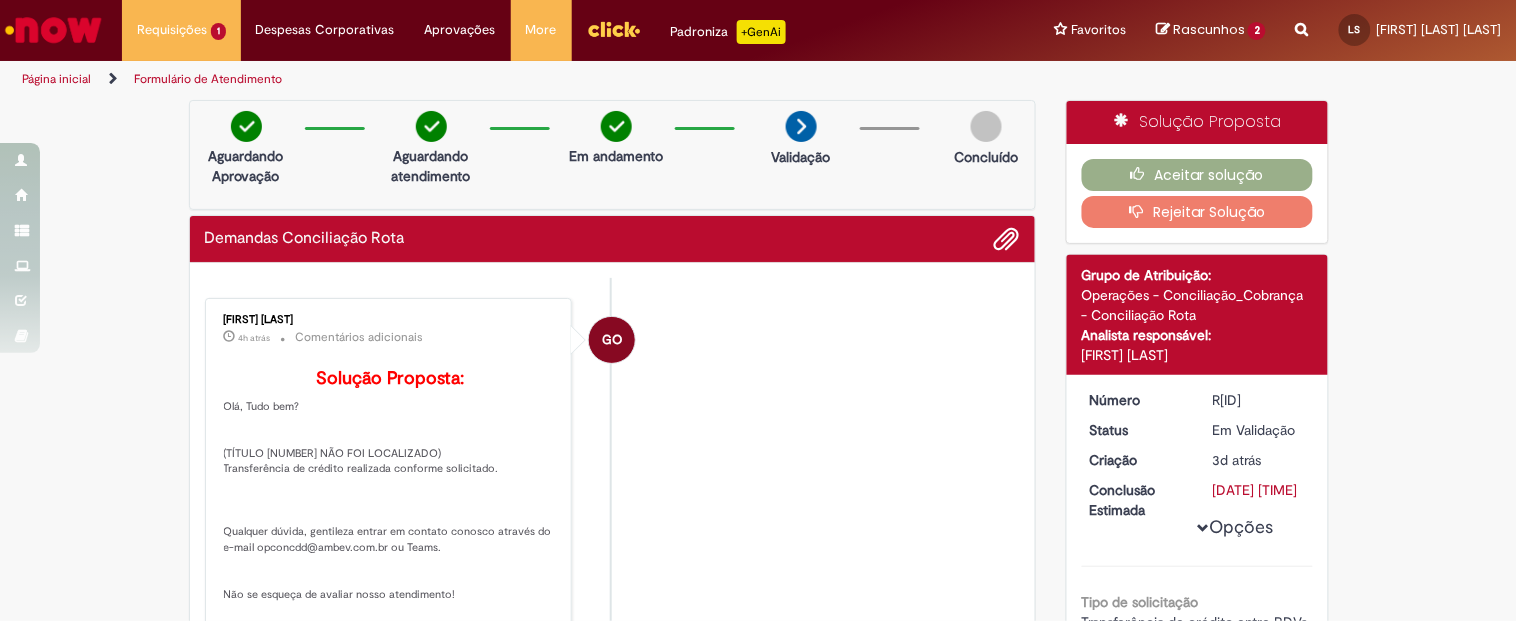 click on "Gustavo Oliveira
4h atrás 4 horas atrás     Comentários adicionais
Solução Proposta:
Olá, Tudo bem?
(TÍTULO 687067 NÃO FOI LOCALIZADO)
Transferência de crédito realizada conforme solicitado.
Qualquer dúvida, gentileza entrar em contato conosco através do e-mail opconcdd@ambev.com.br ou Teams.
Não se esqueça de avaliar nosso atendimento!
Seu feedback é muito importante" at bounding box center (389, 474) 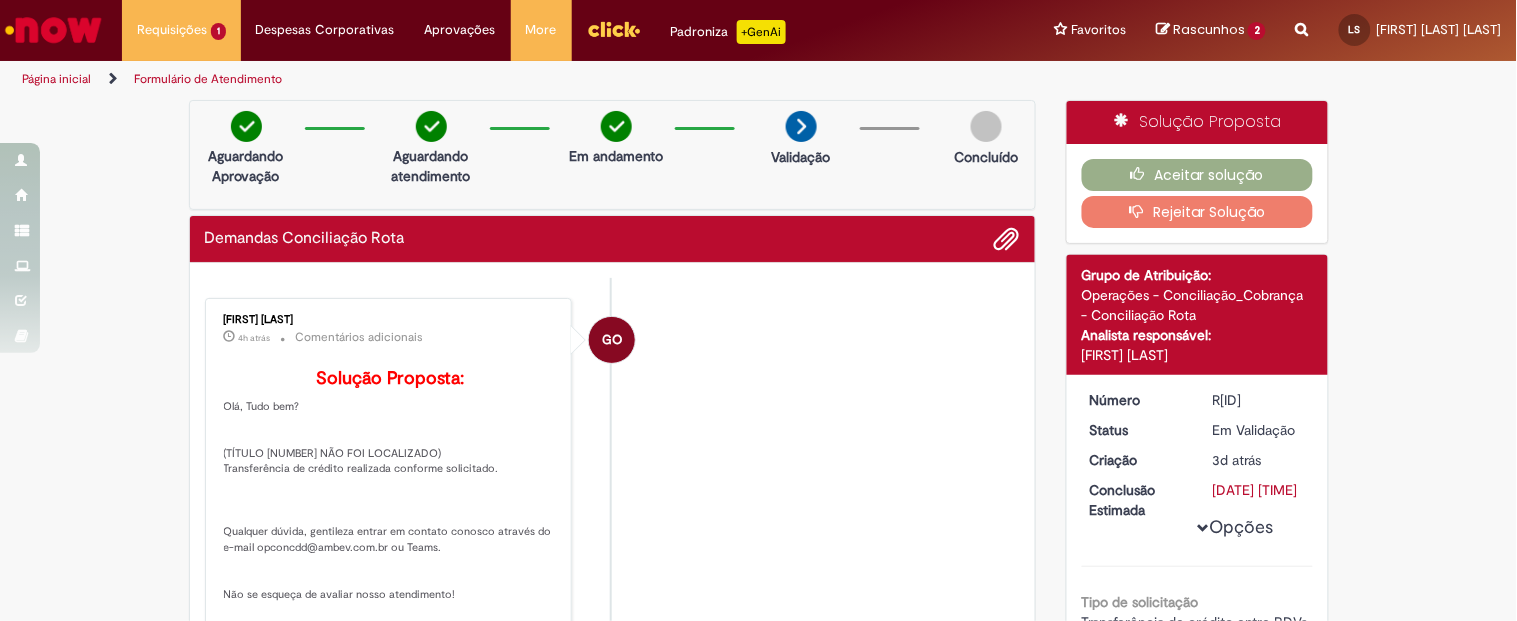 click on "Verificar Código de Barras
Aguardando Aprovação
Aguardando atendimento
Em andamento
Validação
Concluído
Demandas Conciliação Rota
Enviar
GO
Gustavo Oliveira
4h atrás 4 horas atrás     Comentários adicionais
Solução Proposta:
LS" at bounding box center (758, 788) 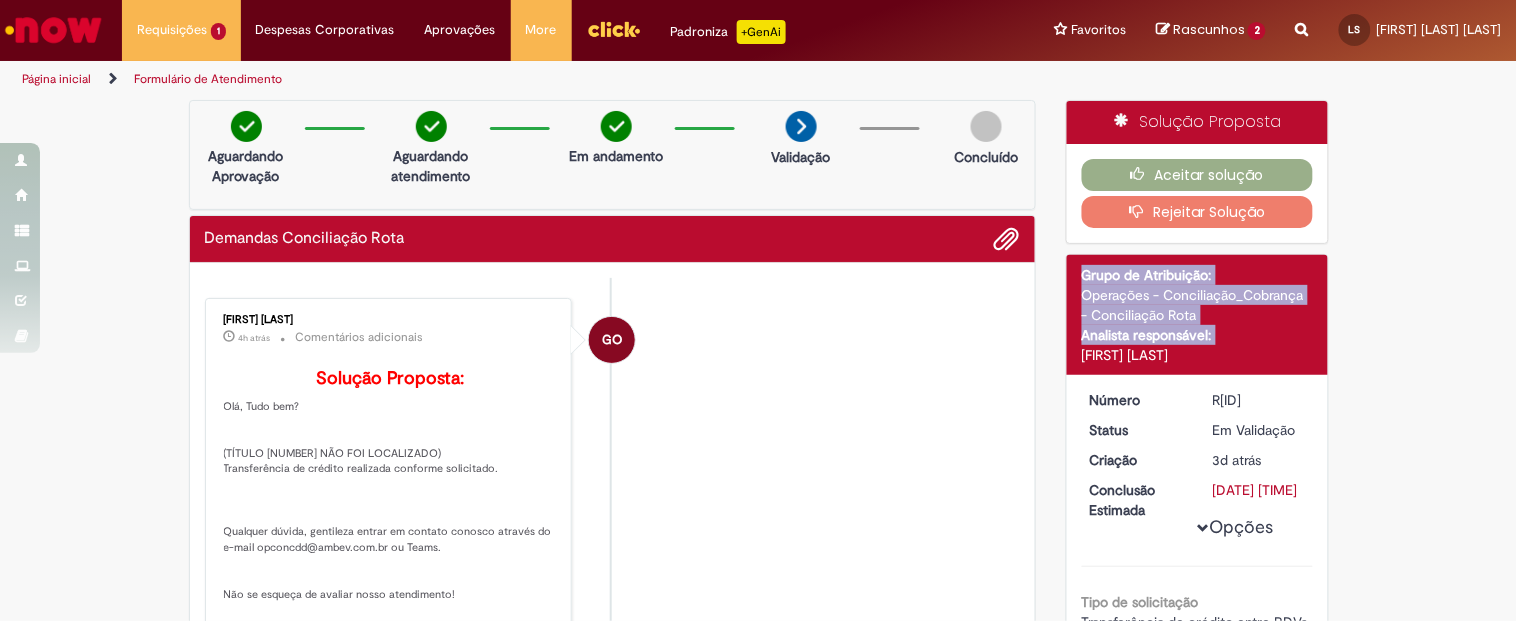 drag, startPoint x: 1403, startPoint y: 327, endPoint x: 1507, endPoint y: 167, distance: 190.82977 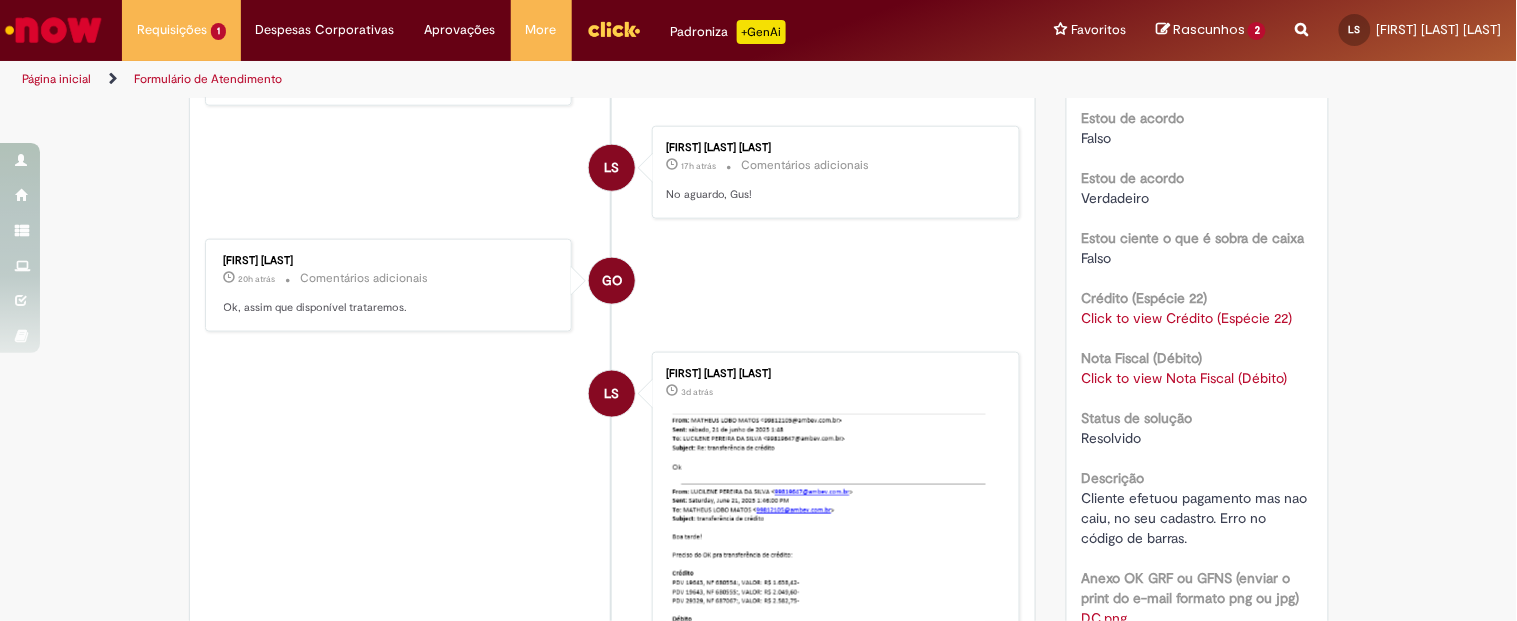 scroll, scrollTop: 563, scrollLeft: 0, axis: vertical 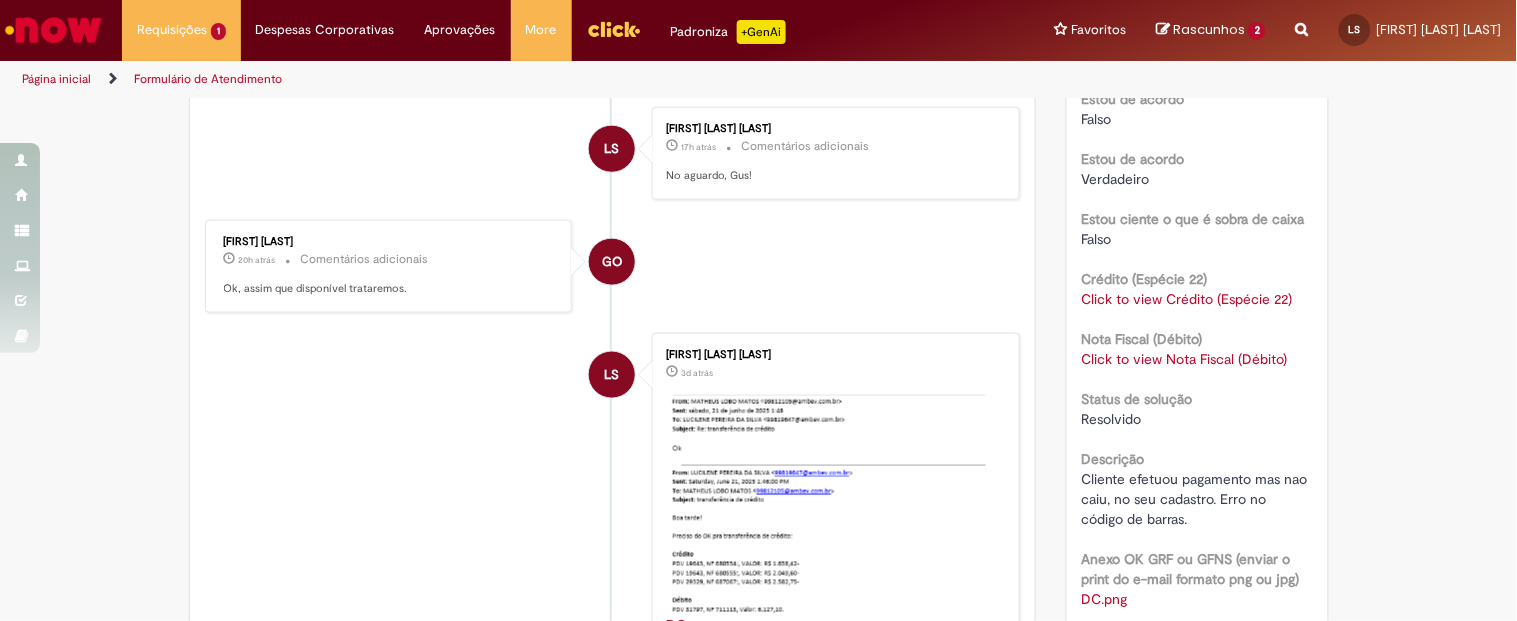click on "Click to view Crédito (Espécie 22)" at bounding box center [1187, 299] 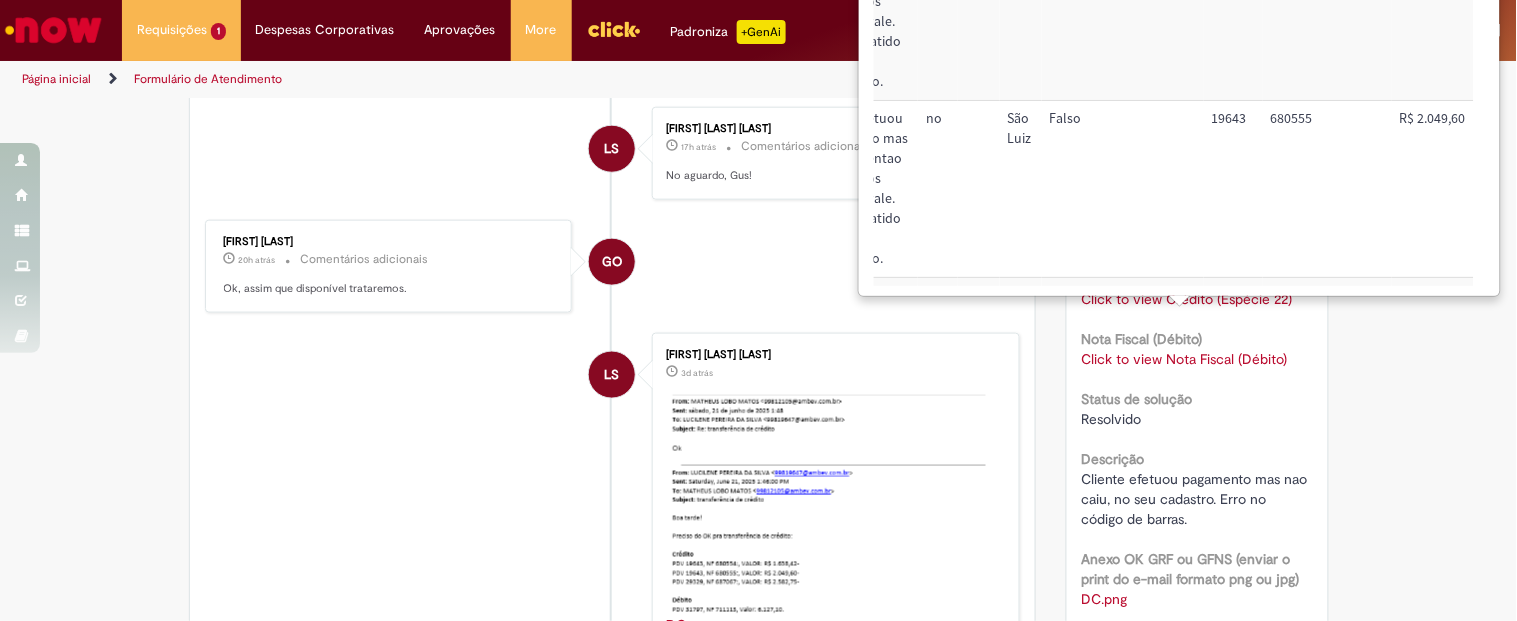 scroll, scrollTop: 0, scrollLeft: 143, axis: horizontal 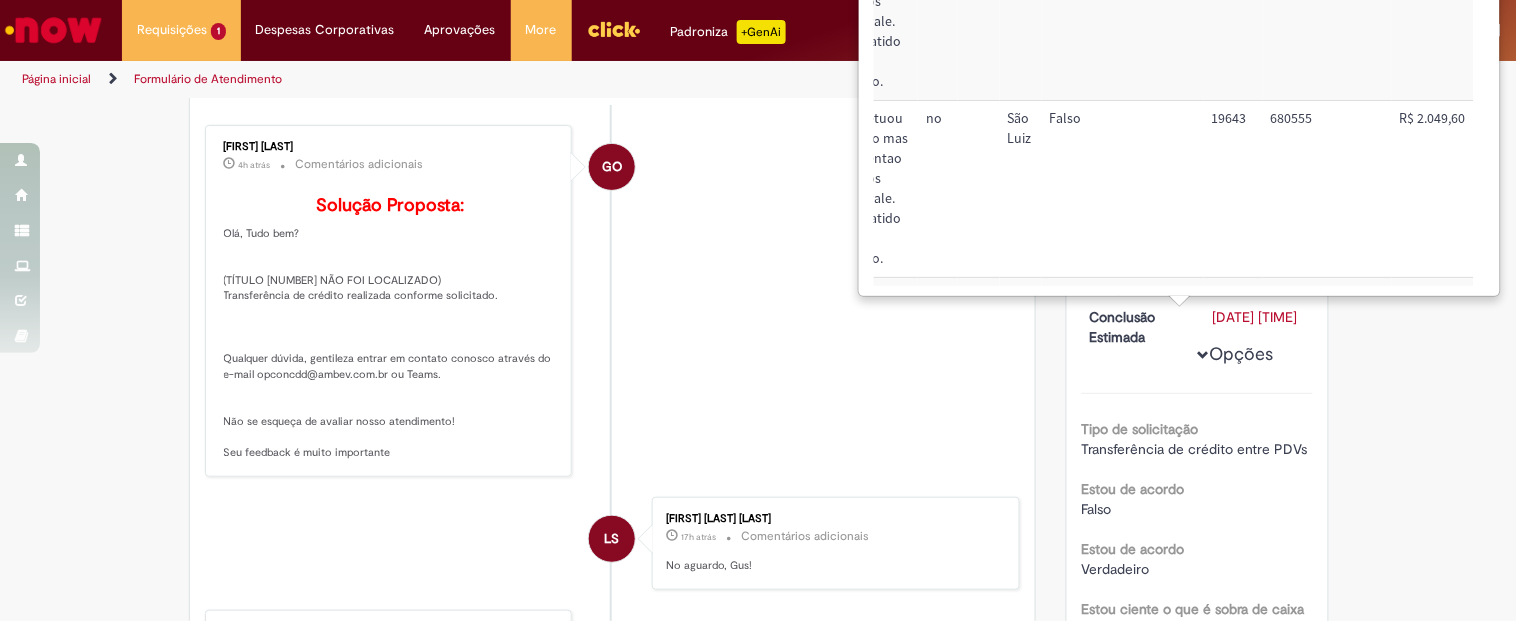 click on "Verificar Código de Barras
Aguardando Aprovação
Aguardando atendimento
Em andamento
Validação
Concluído
Demandas Conciliação Rota
Enviar
GO
Gustavo Oliveira
4h atrás 4 horas atrás     Comentários adicionais
Solução Proposta:
LS" at bounding box center [758, 615] 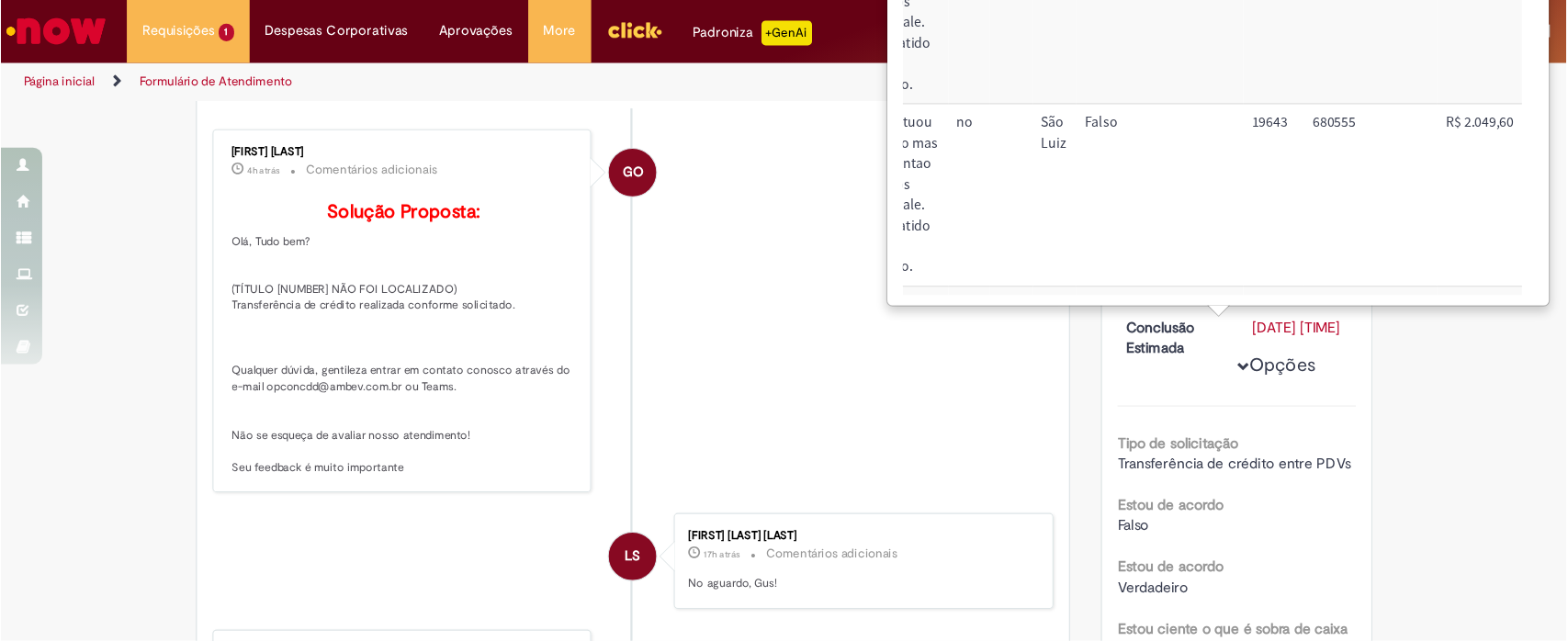scroll, scrollTop: 0, scrollLeft: 0, axis: both 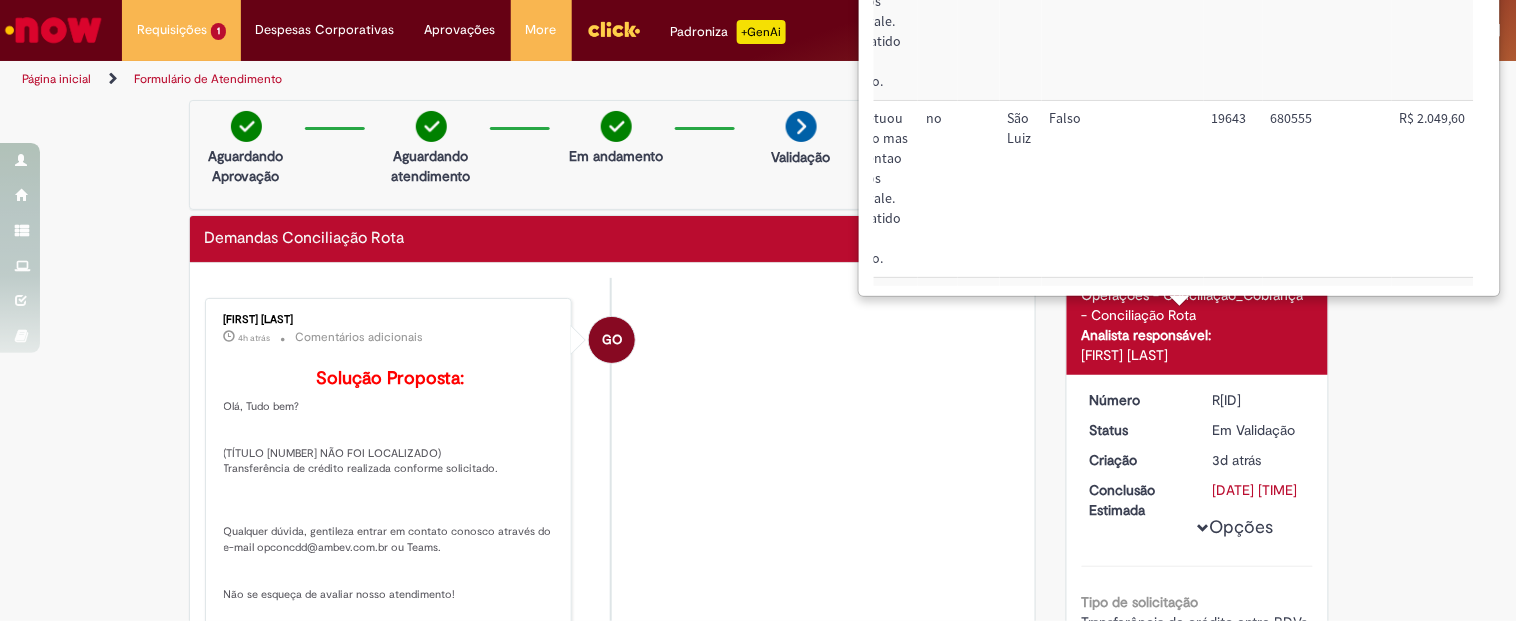 click on "Página inicial
Formulário de Atendimento" at bounding box center (758, 79) 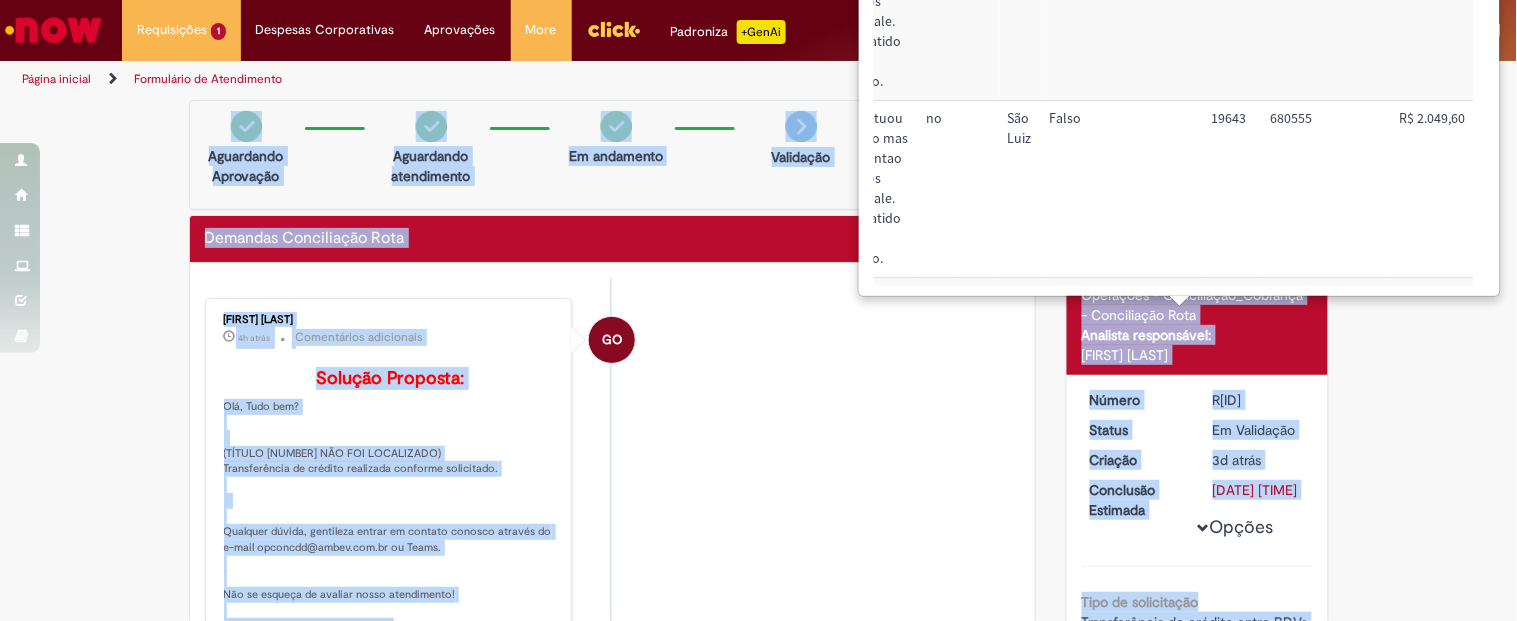 drag, startPoint x: 1508, startPoint y: 88, endPoint x: 1481, endPoint y: 100, distance: 29.546574 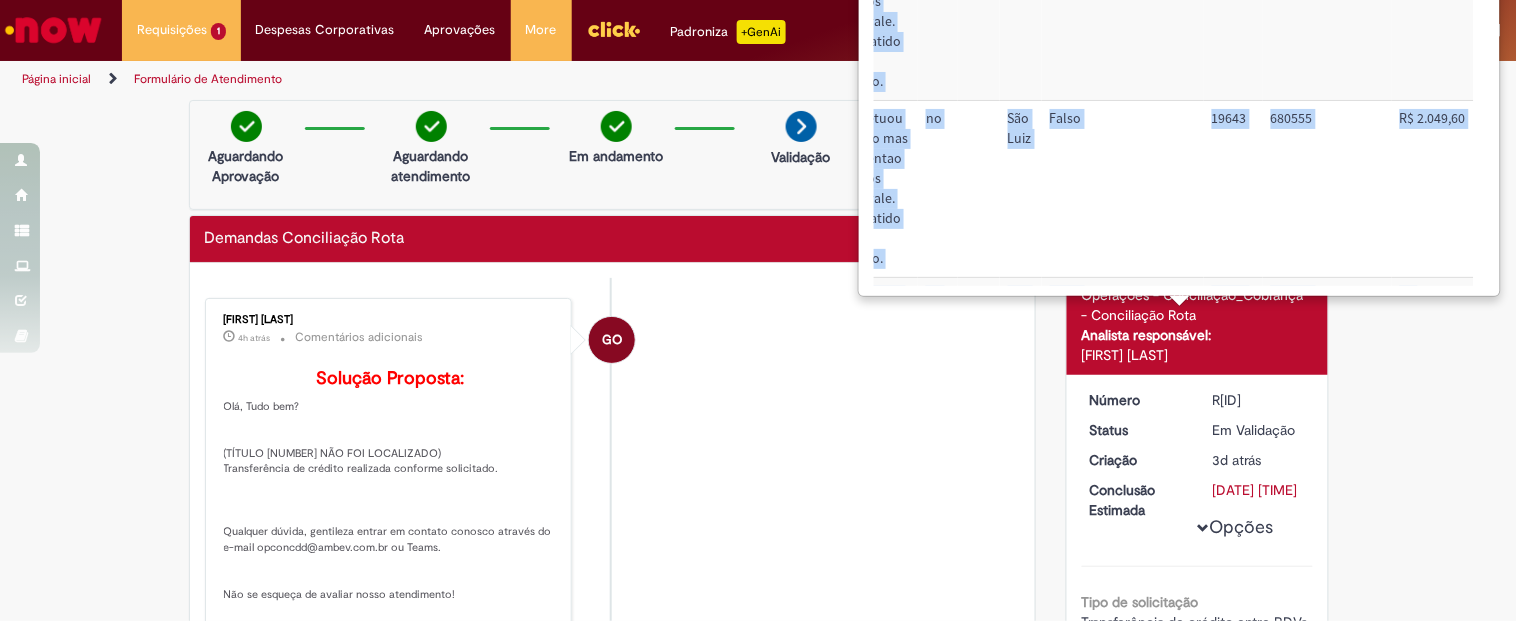 click on "× Motivo Descrição breve Geo CDD CDD Não encontrei meu CDD Cliente Nº Título (Crédito) Valor R$ Outros Cliente efetuou pagamento mas nao caiu, entao fecharemos mapa no vale. Pra ser abatido apos pagamento. no São Luiz Falso 19643 680554 R$ 1.638,42 Outros Cliente efetuou pagamento mas nao caiu, entao fecharemos mapa no vale. Pra ser abatido apos pagamento. no São Luiz Falso 19643 680555 R$ 2.049,60 Outros Cliente efetuou pagamento mas nao caiu, entao fecharemos mapa no vale. Pra ser abatido apos pagamento. no São Luiz Falso 29329 687067 R$ 2.582,75" at bounding box center [1179, 86] 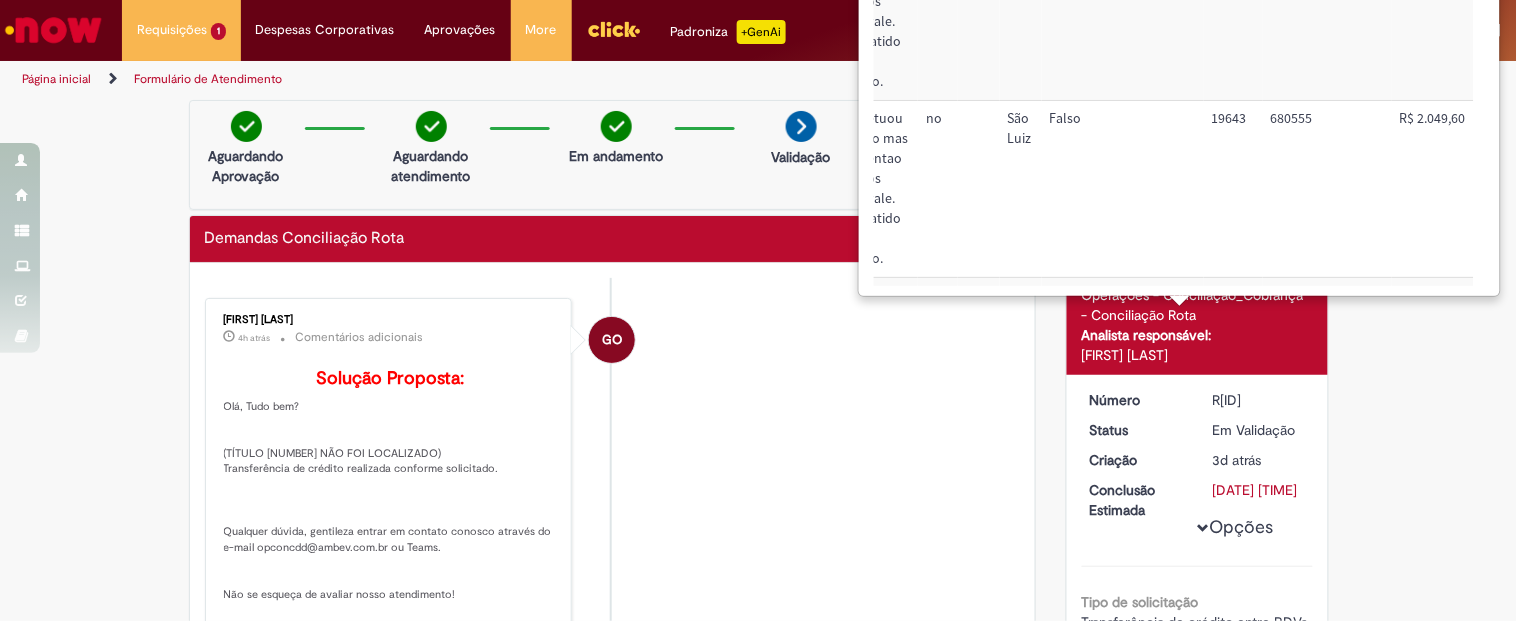 click on "× Motivo Descrição breve Geo CDD CDD Não encontrei meu CDD Cliente Nº Título (Crédito) Valor R$ Outros Cliente efetuou pagamento mas nao caiu, entao fecharemos mapa no vale. Pra ser abatido apos pagamento. no São Luiz Falso 19643 680554 R$ 1.638,42 Outros Cliente efetuou pagamento mas nao caiu, entao fecharemos mapa no vale. Pra ser abatido apos pagamento. no São Luiz Falso 19643 680555 R$ 2.049,60 Outros Cliente efetuou pagamento mas nao caiu, entao fecharemos mapa no vale. Pra ser abatido apos pagamento. no São Luiz Falso 29329 687067 R$ 2.582,75" at bounding box center [1179, 86] 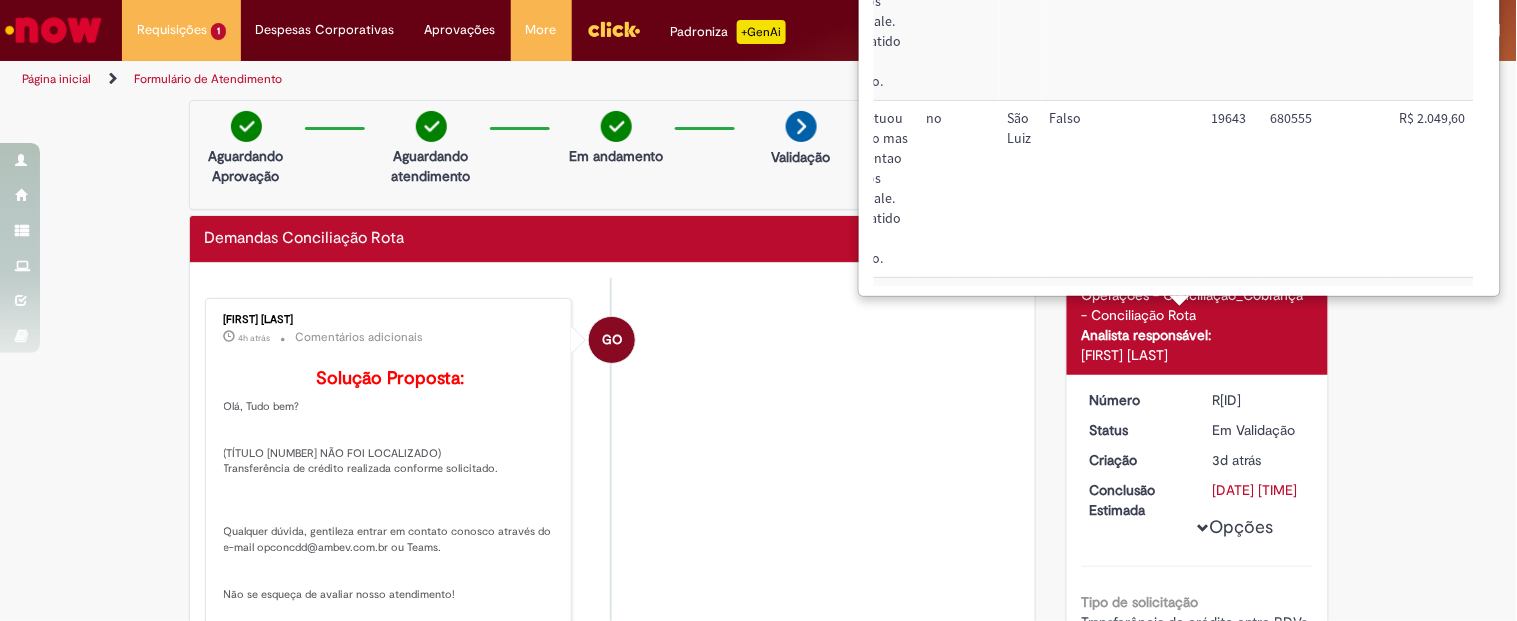 click on "× Motivo Descrição breve Geo CDD CDD Não encontrei meu CDD Cliente Nº Título (Crédito) Valor R$ Outros Cliente efetuou pagamento mas nao caiu, entao fecharemos mapa no vale. Pra ser abatido apos pagamento. no São Luiz Falso 19643 680554 R$ 1.638,42 Outros Cliente efetuou pagamento mas nao caiu, entao fecharemos mapa no vale. Pra ser abatido apos pagamento. no São Luiz Falso 19643 680555 R$ 2.049,60 Outros Cliente efetuou pagamento mas nao caiu, entao fecharemos mapa no vale. Pra ser abatido apos pagamento. no São Luiz Falso 29329 687067 R$ 2.582,75" at bounding box center (1179, 86) 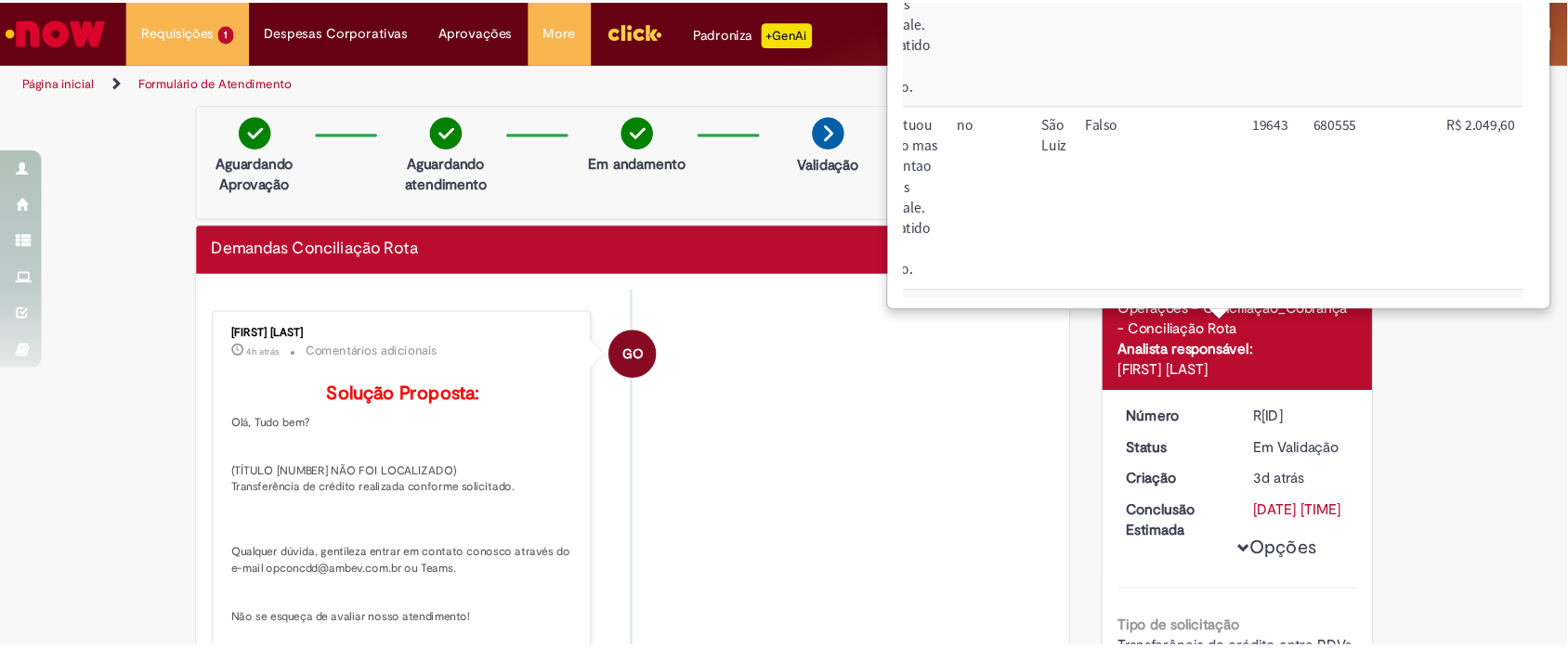 scroll, scrollTop: 0, scrollLeft: 133, axis: horizontal 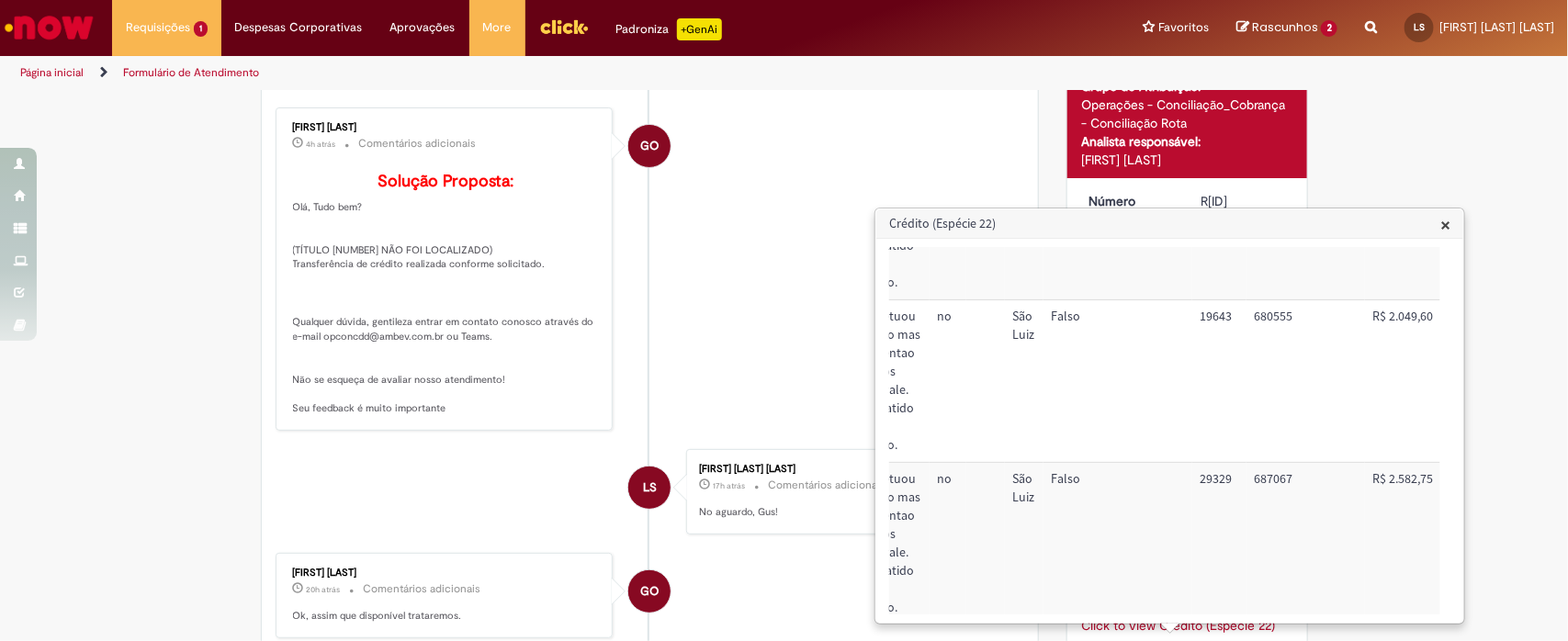 click on "Verificar Código de Barras
Aguardando Aprovação
Aguardando atendimento
Em andamento
Validação
Concluído
Demandas Conciliação Rota
Enviar
GO
Gustavo Oliveira
4h atrás 4 horas atrás     Comentários adicionais
Solução Proposta:
LS" at bounding box center [784, 557] 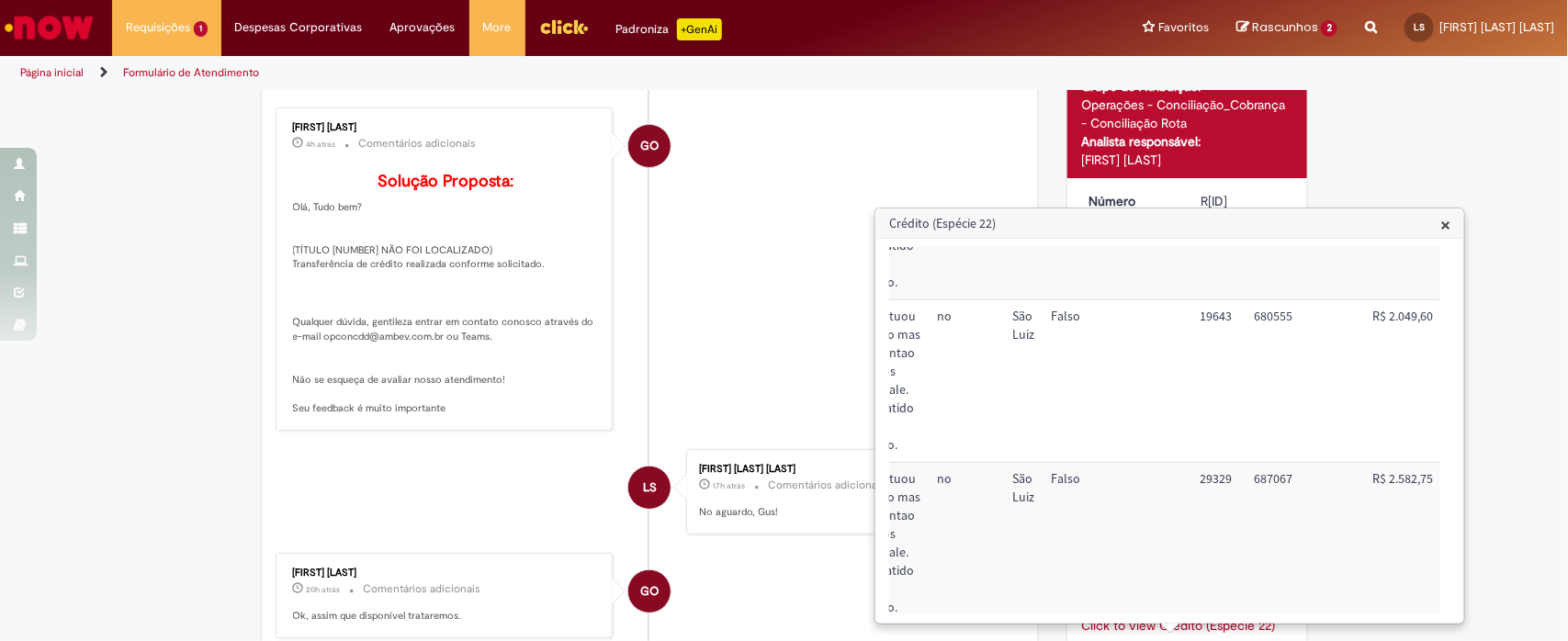 click on "Verificar Código de Barras
Aguardando Aprovação
Aguardando atendimento
Em andamento
Validação
Concluído
Demandas Conciliação Rota
Enviar
GO
Gustavo Oliveira
4h atrás 4 horas atrás     Comentários adicionais
Solução Proposta:
LS" at bounding box center [784, 557] 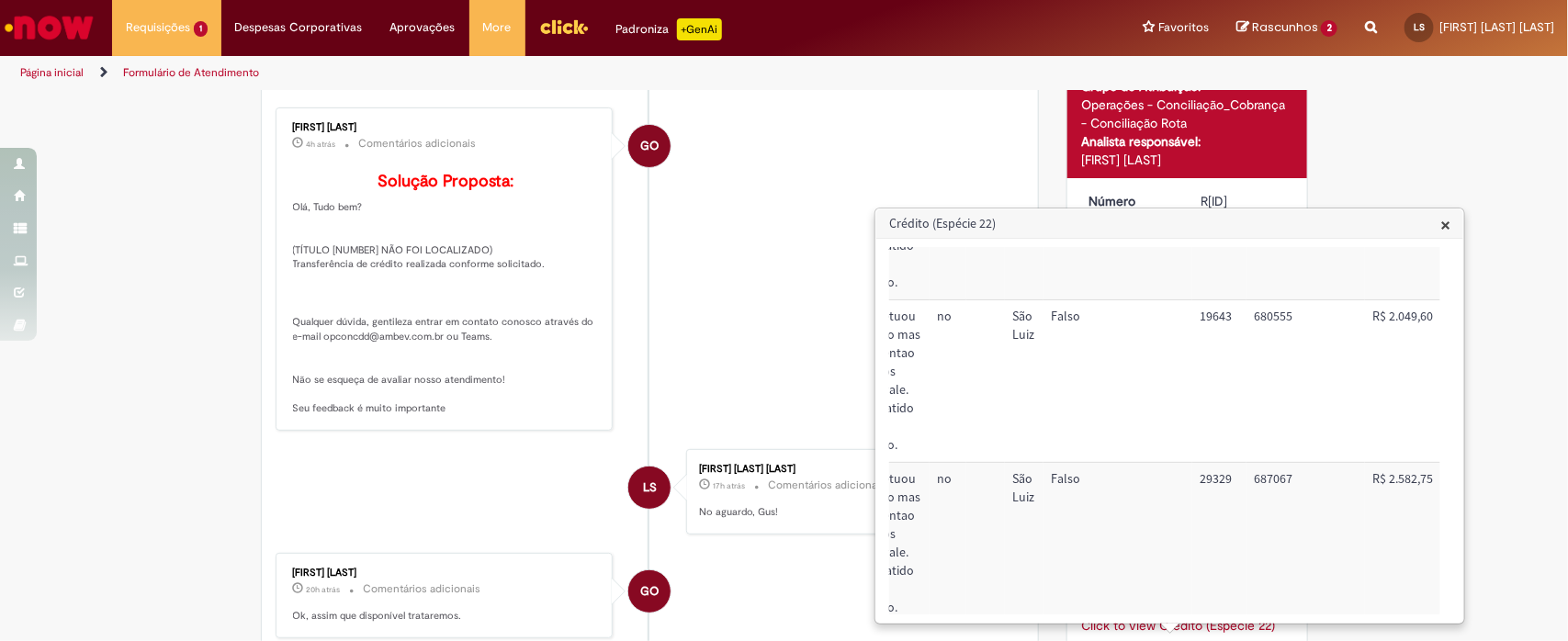 drag, startPoint x: 1440, startPoint y: 226, endPoint x: 1513, endPoint y: 264, distance: 82.298238 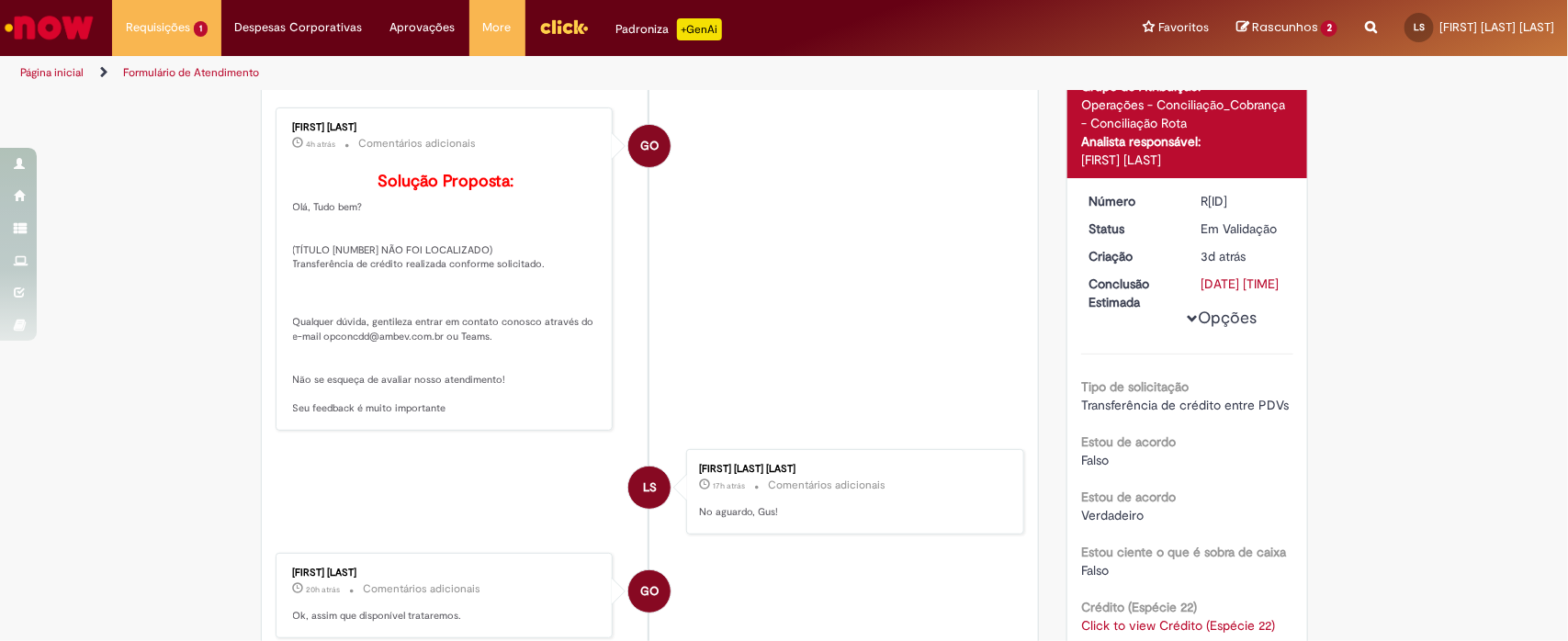 scroll, scrollTop: 176, scrollLeft: 0, axis: vertical 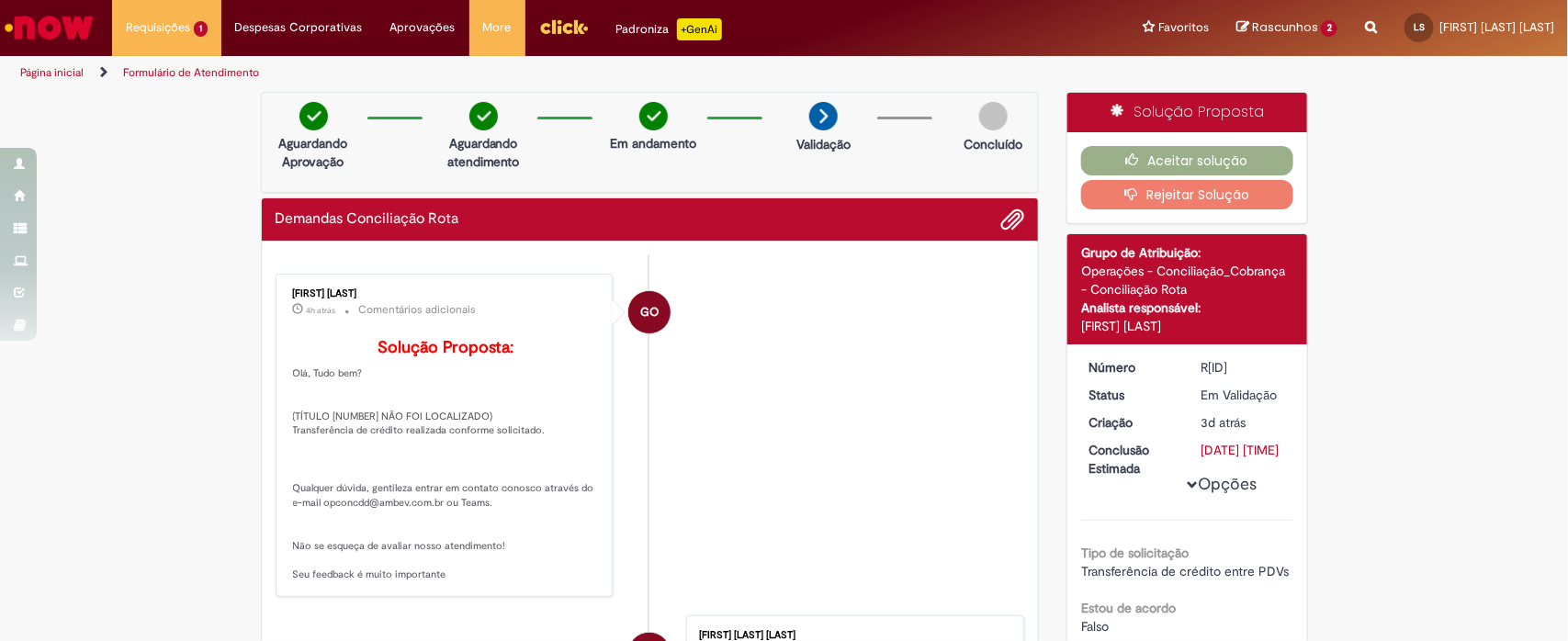 click on "Rejeitar Solução" at bounding box center (1187, 195) 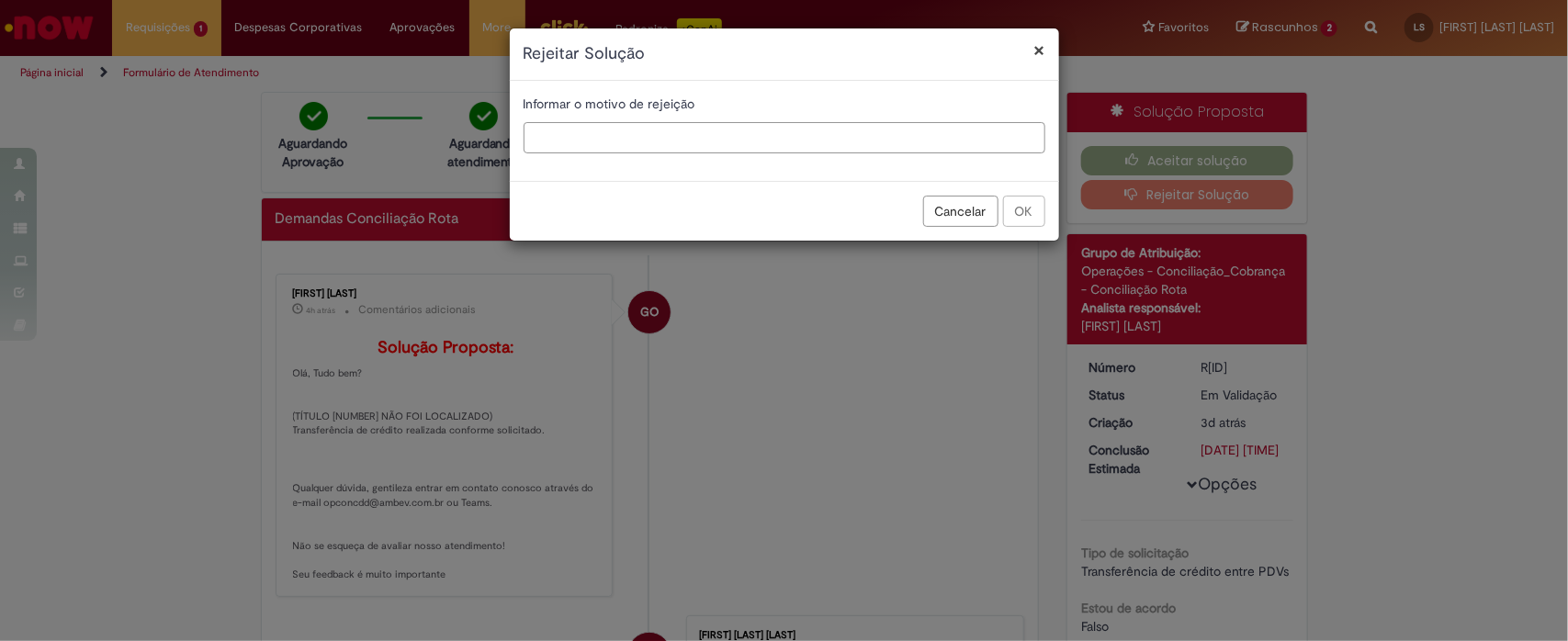 click at bounding box center (784, 138) 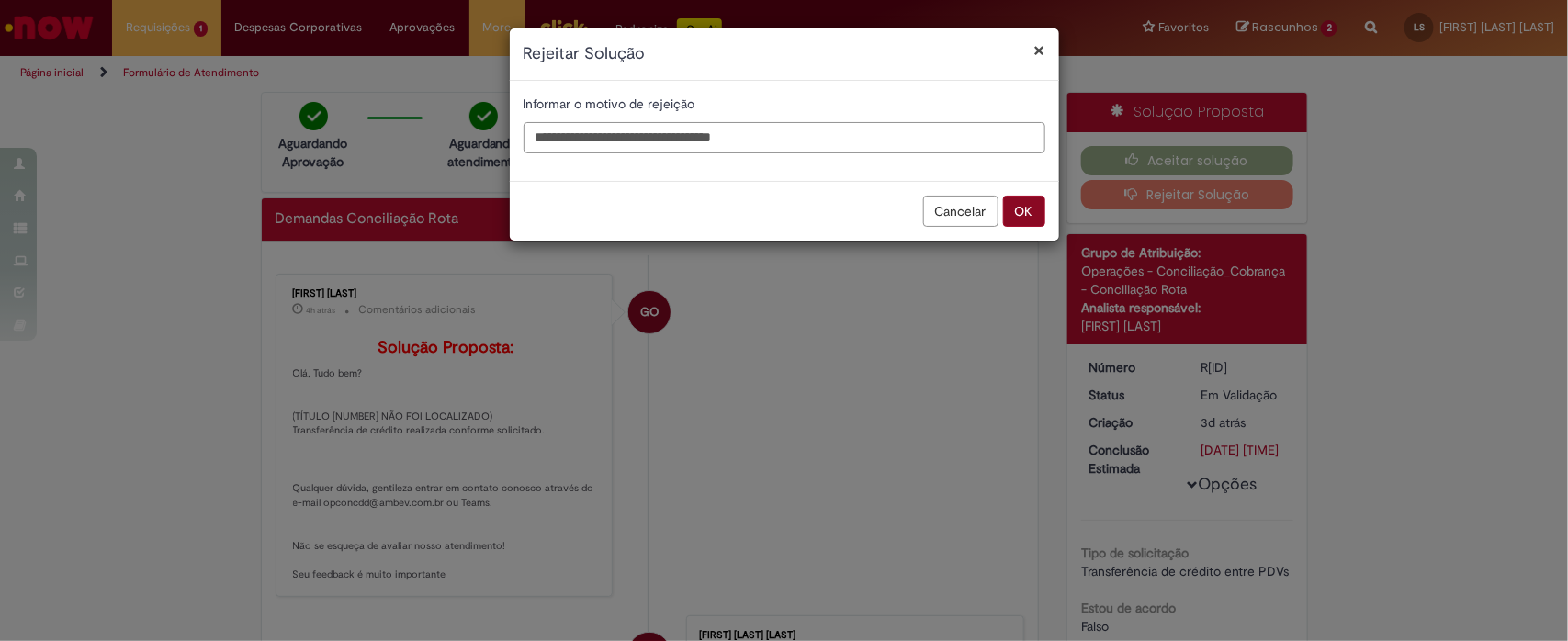 type on "**********" 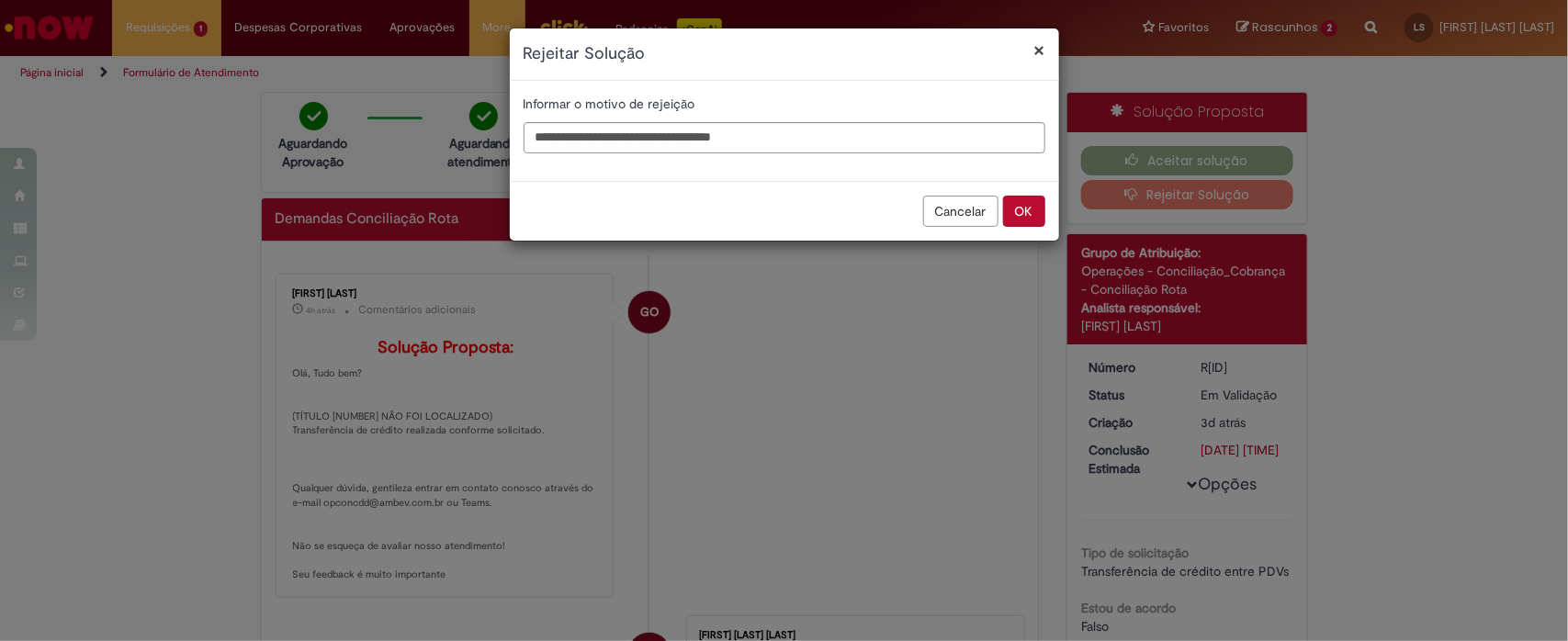 click on "OK" at bounding box center [1024, 211] 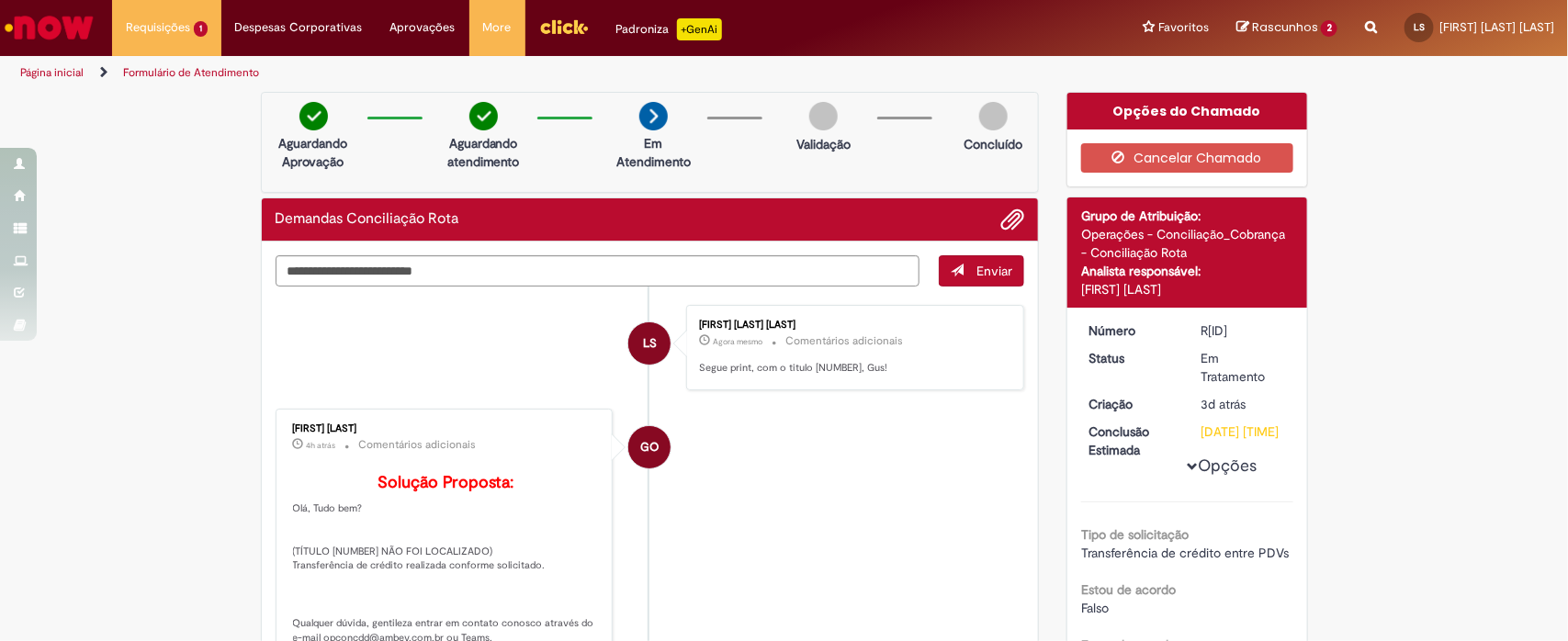 click on "Verificar Código de Barras
Aguardando Aprovação
Aguardando atendimento
Em Atendimento
Em Atendimento
Validação
Concluído
Demandas Conciliação Rota
Enviar
LS
Lucilene Pereira da Silva
Agora mesmo Agora mesmo     Comentários adicionais
Segue print, com o titulo 687067, Gus!
GO" at bounding box center (784, 792) 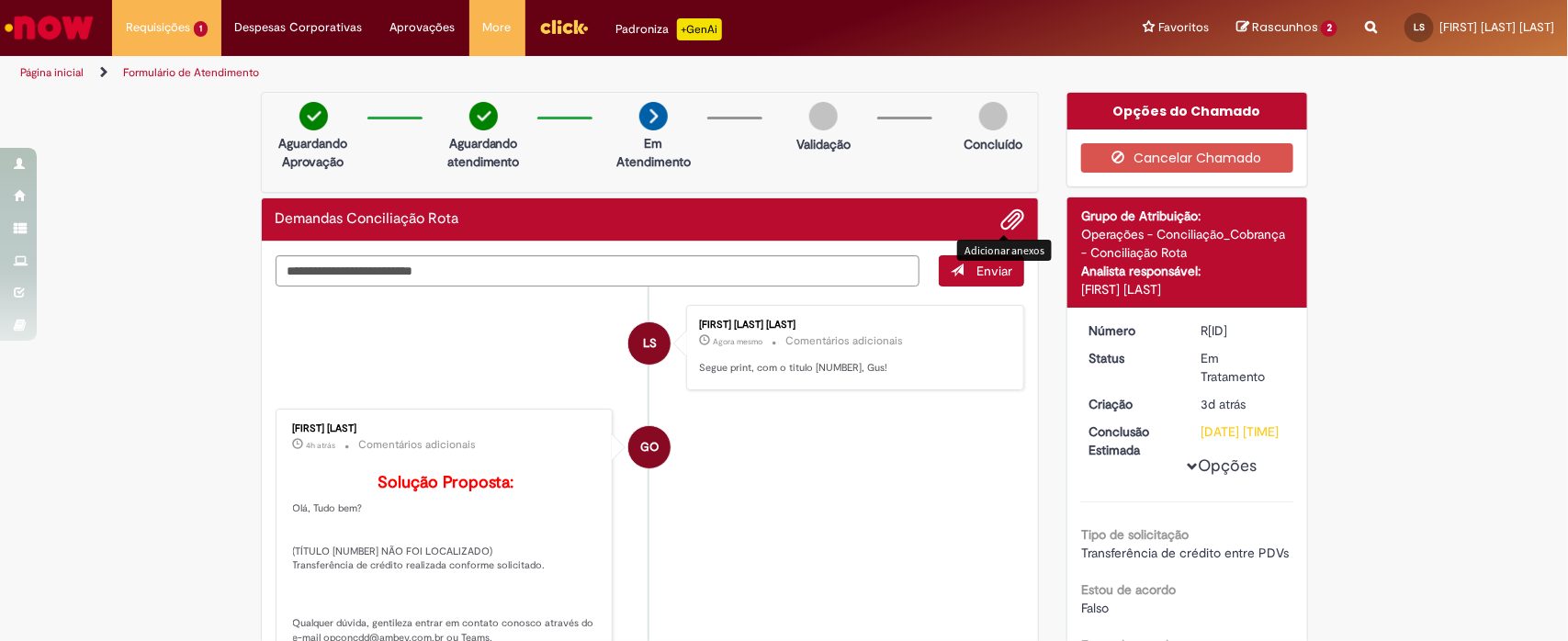 click at bounding box center (1012, 220) 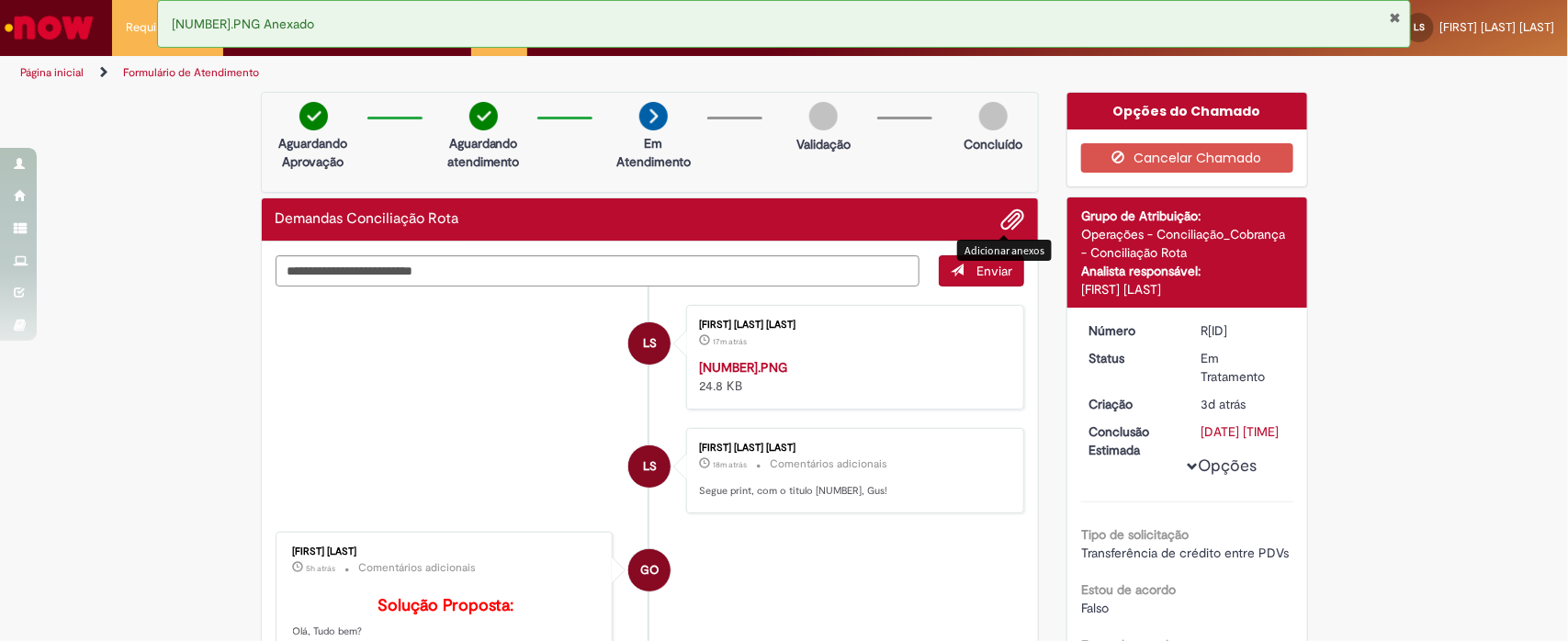 click at bounding box center (49, 28) 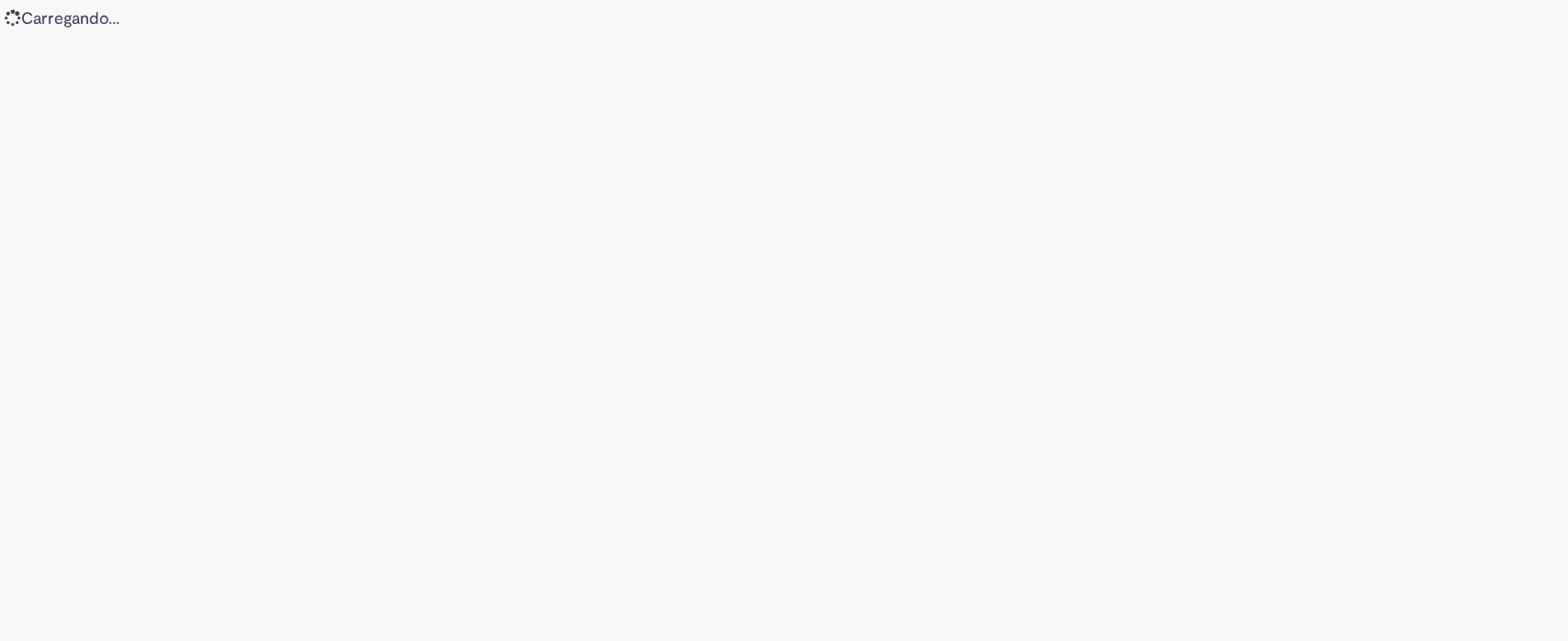 scroll, scrollTop: 0, scrollLeft: 0, axis: both 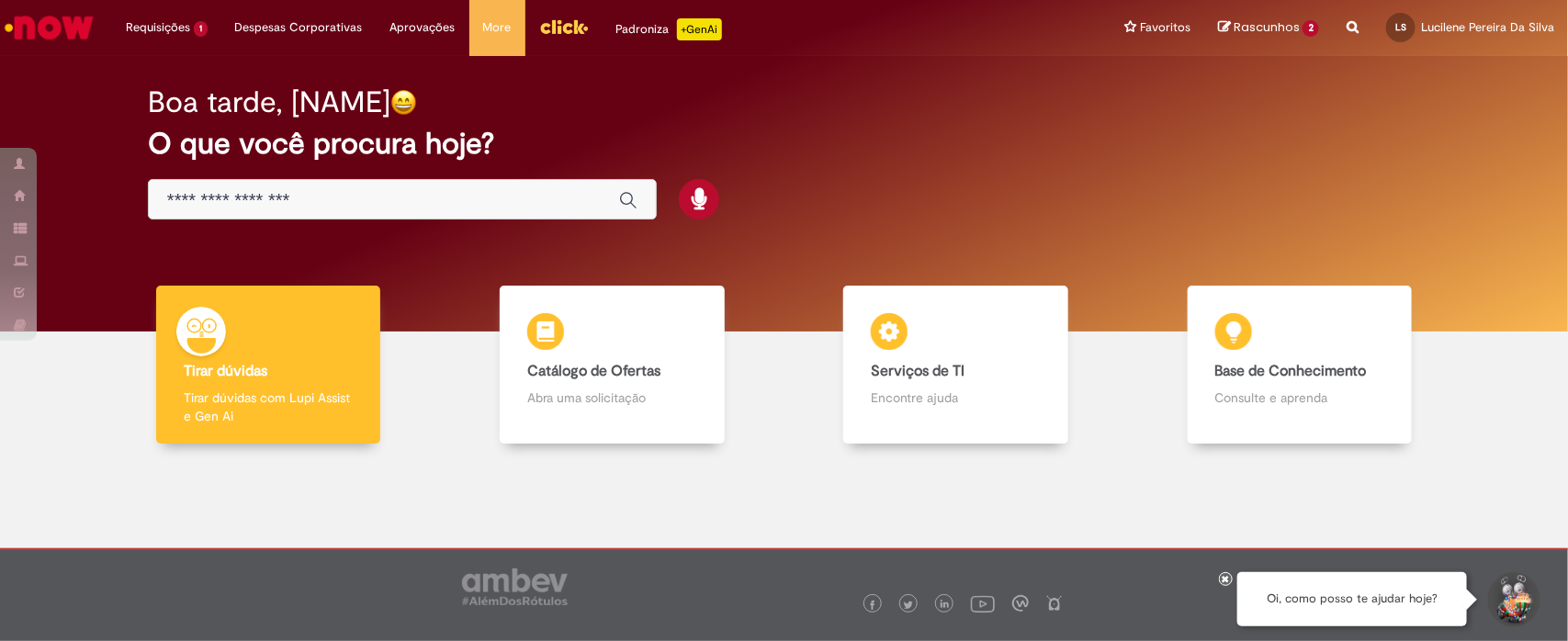 click on "Rascunhos" at bounding box center (1267, 27) 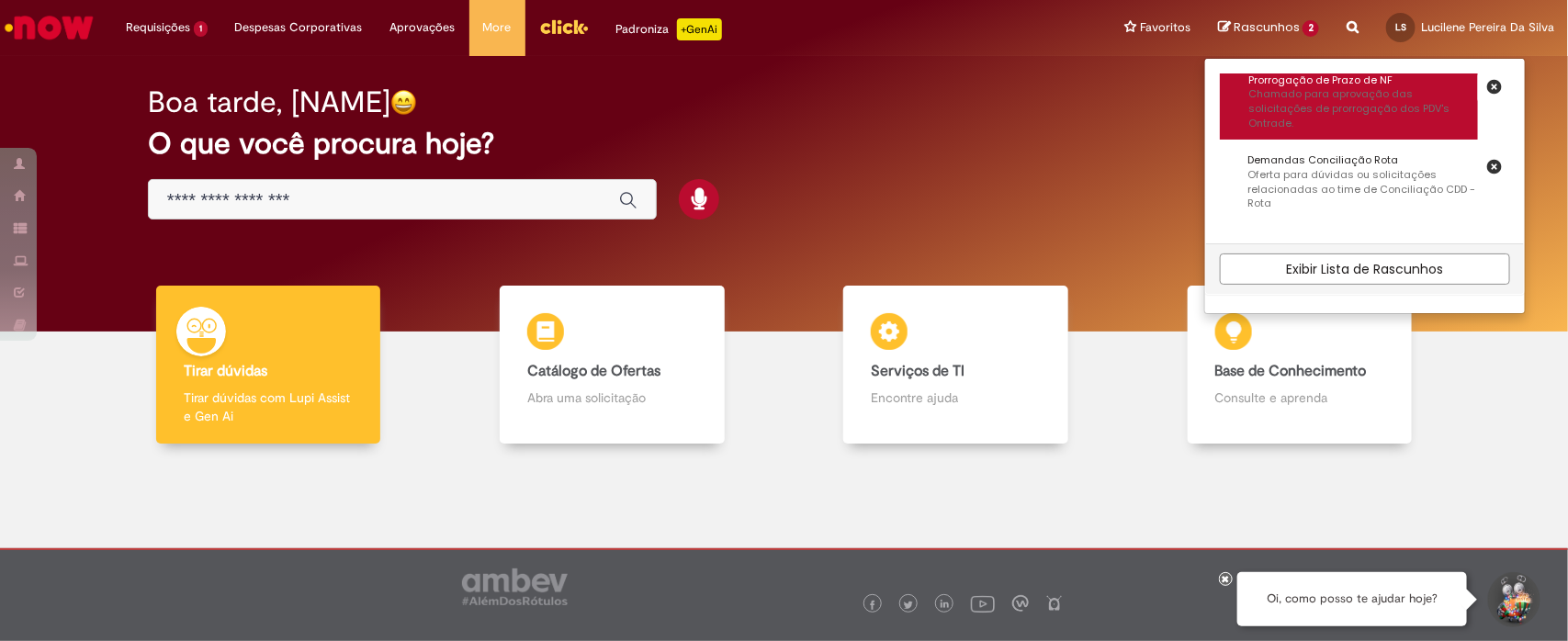 click on "Chamado para aprovação das solicitações de prorrogação dos PDV's Ontrade." at bounding box center (1363, 108) 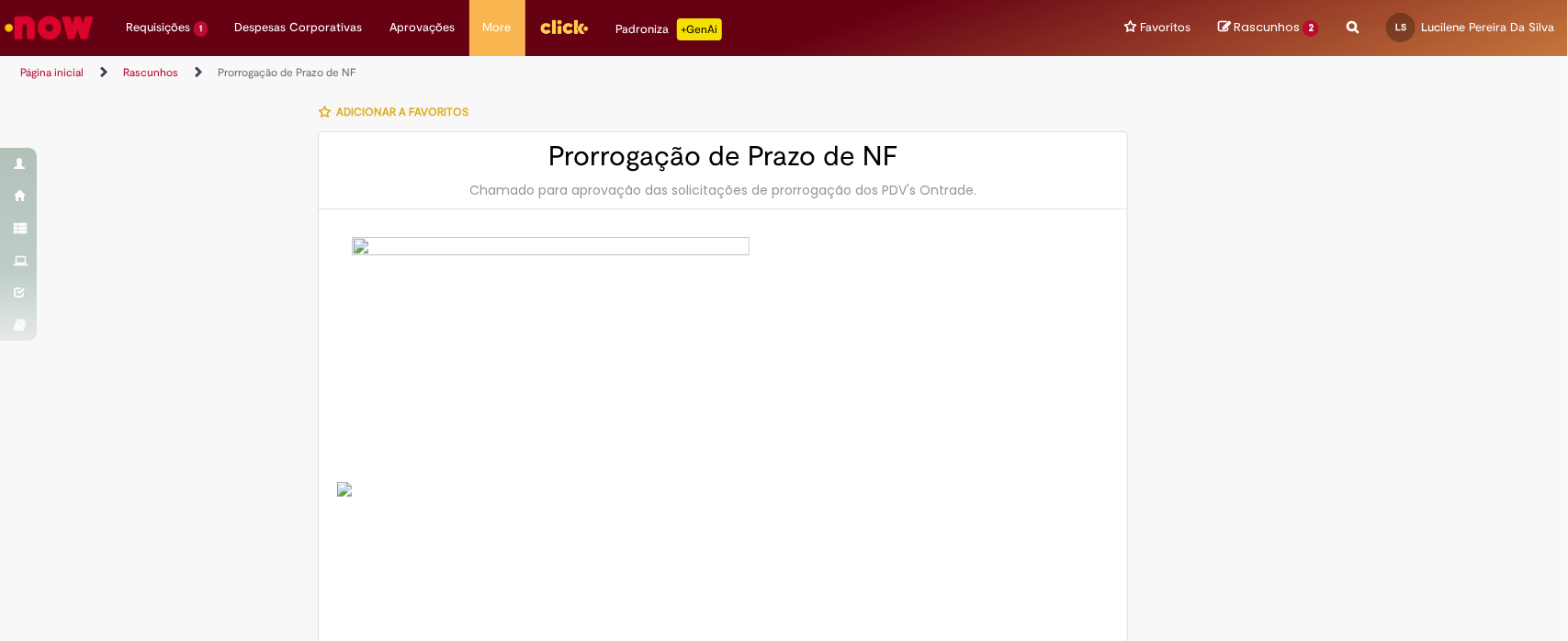 type on "********" 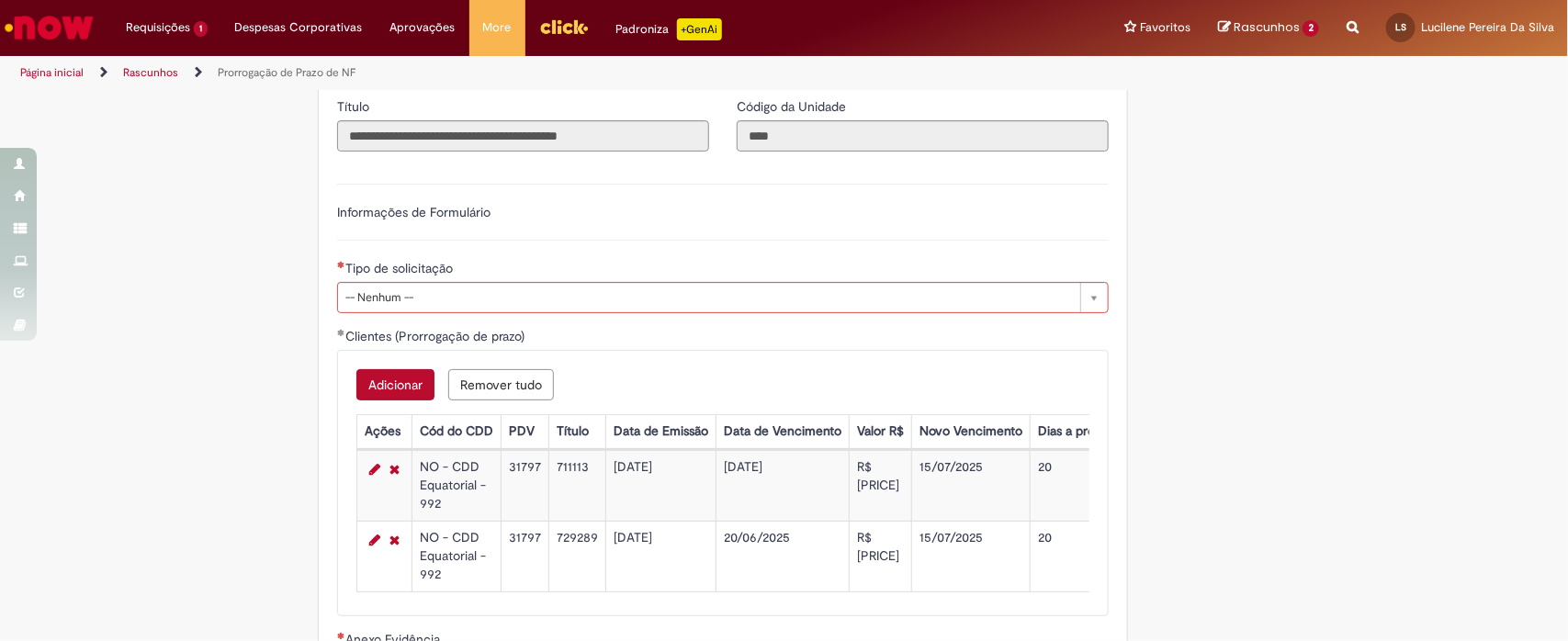 scroll, scrollTop: 1098, scrollLeft: 0, axis: vertical 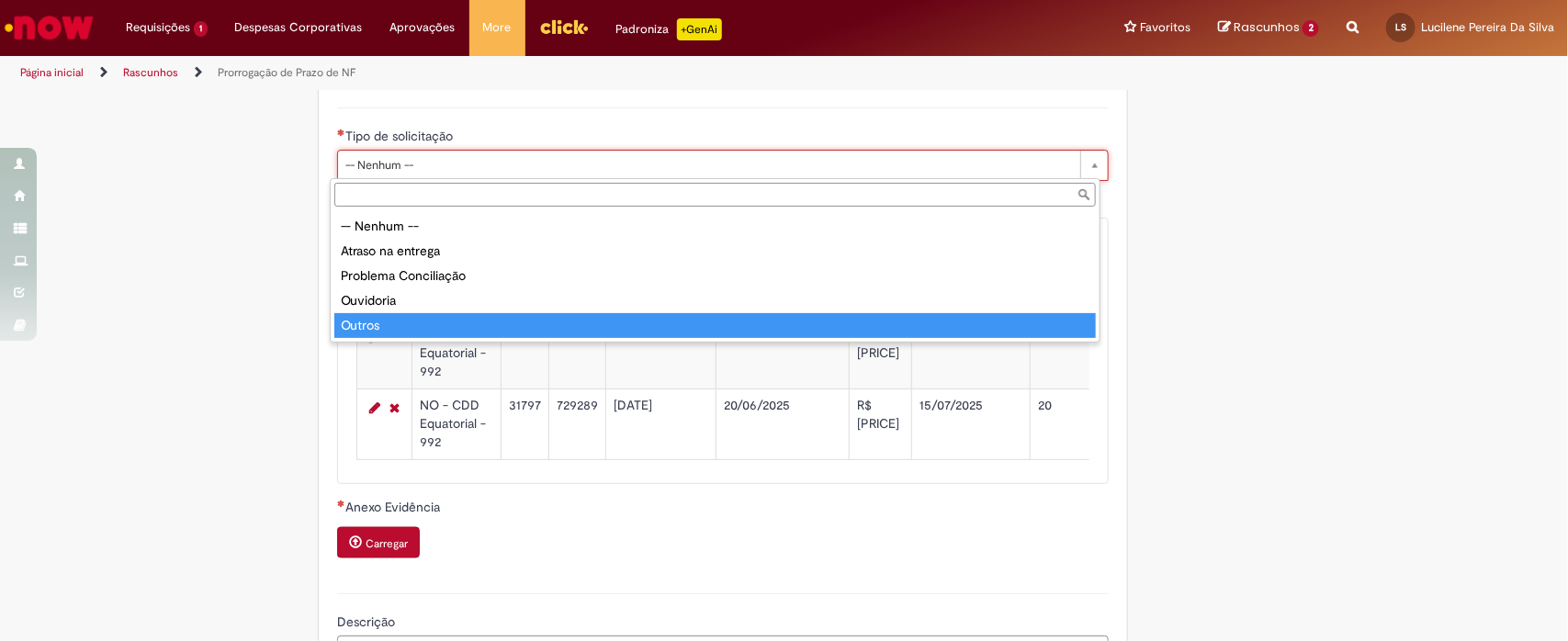 type on "******" 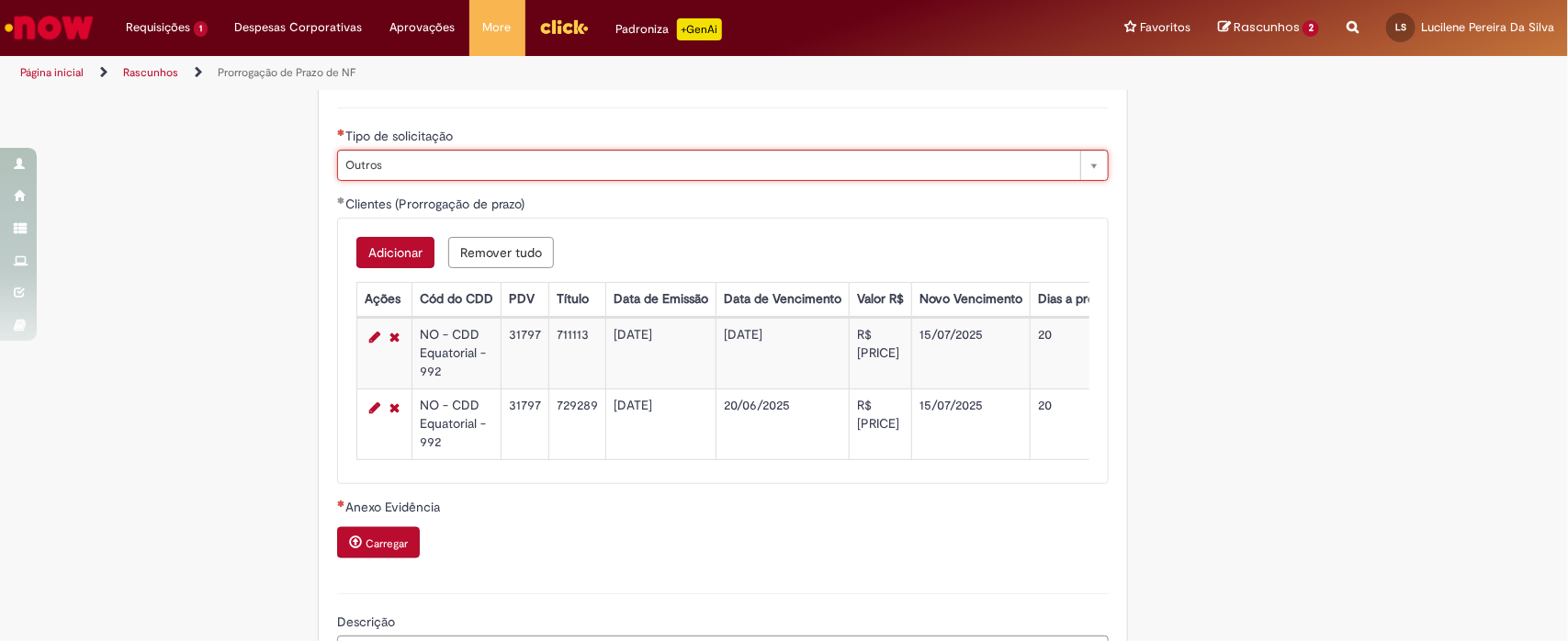 scroll, scrollTop: 0, scrollLeft: 39, axis: horizontal 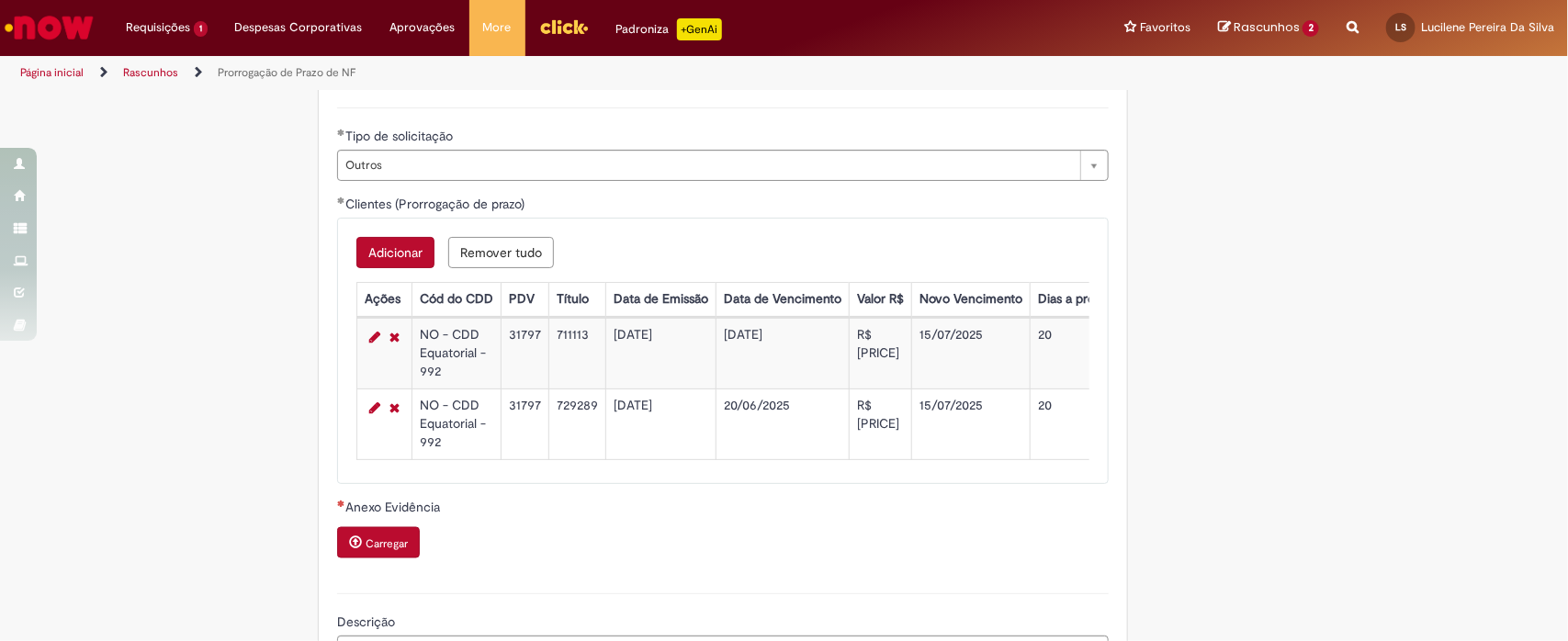 click on "**********" at bounding box center [784, -40] 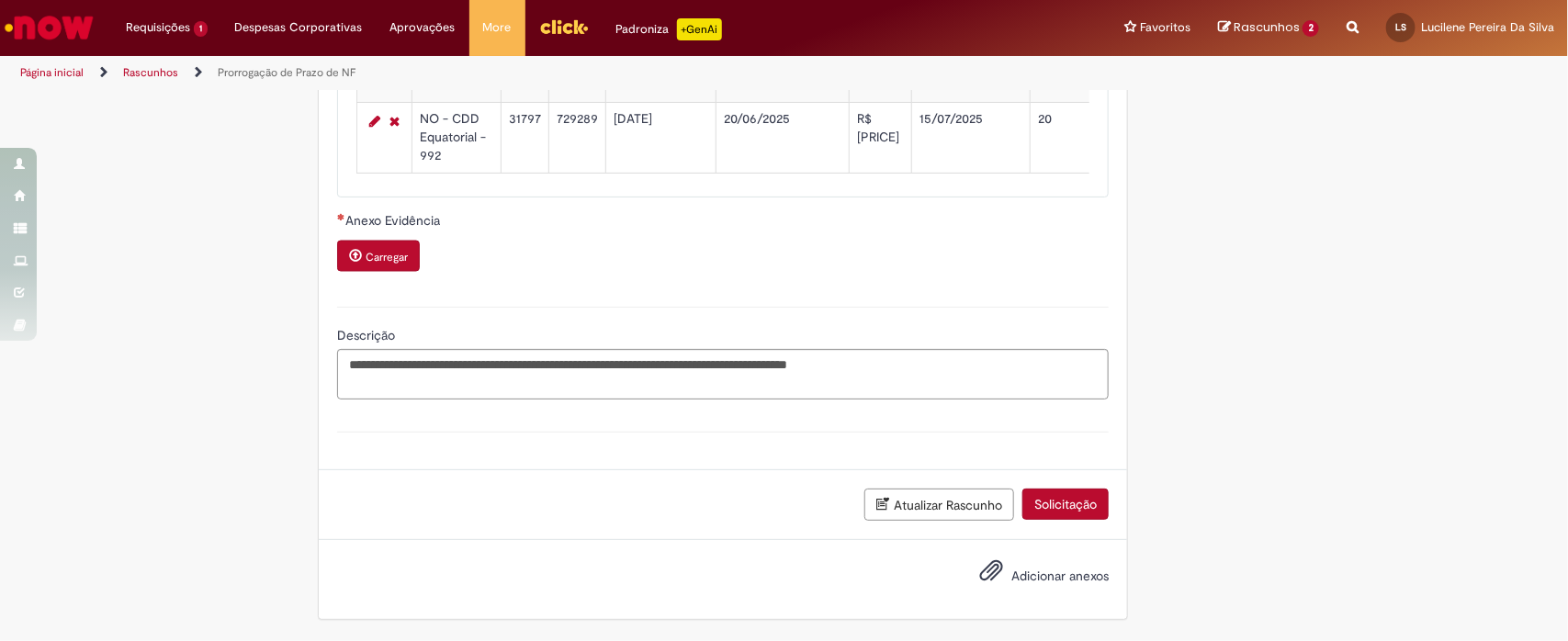 scroll, scrollTop: 1406, scrollLeft: 0, axis: vertical 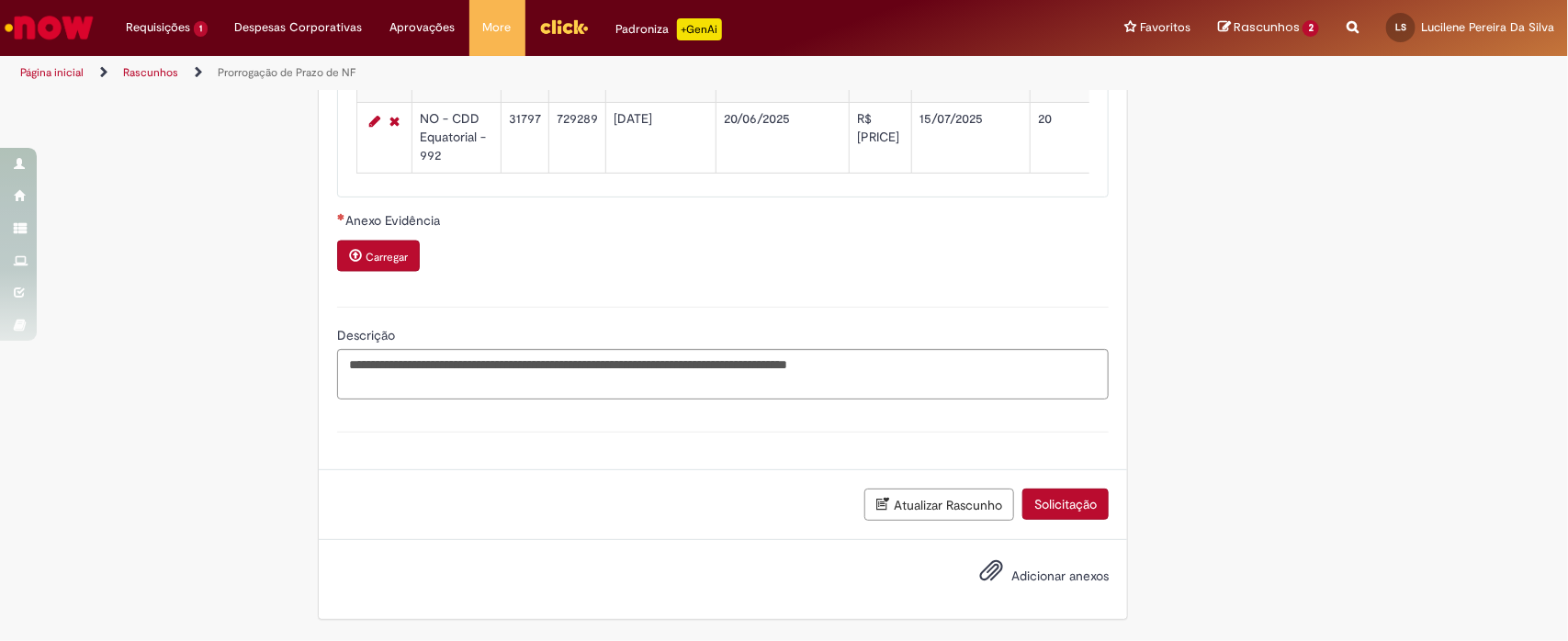 click on "Carregar" at bounding box center [387, 257] 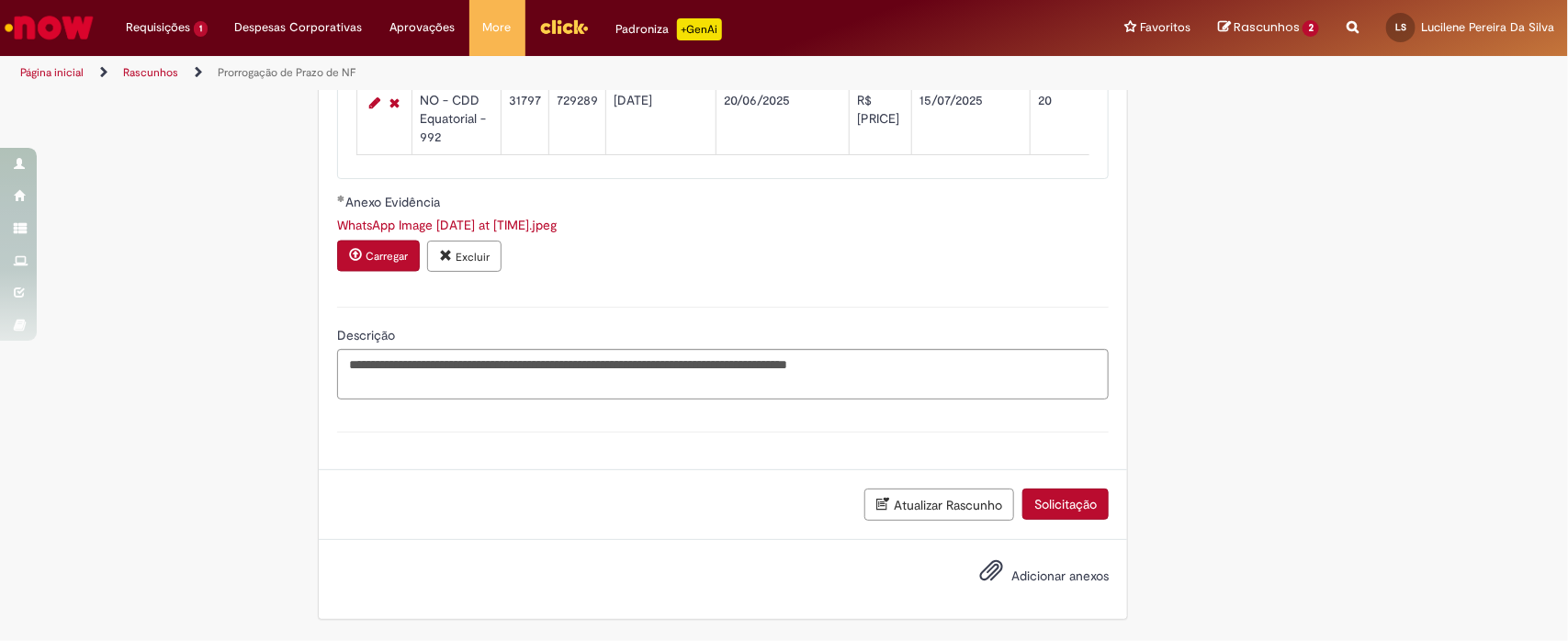 click on "Solicitação" at bounding box center (1066, 504) 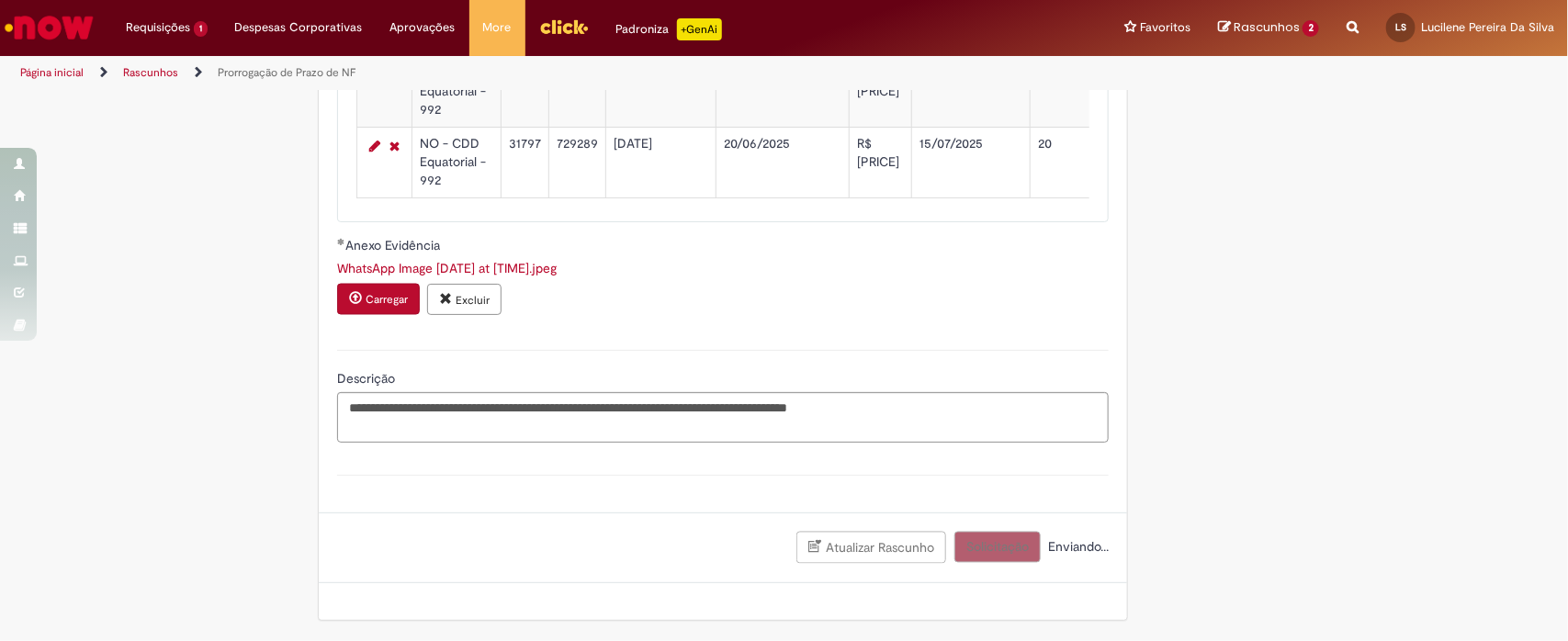 scroll, scrollTop: 1382, scrollLeft: 0, axis: vertical 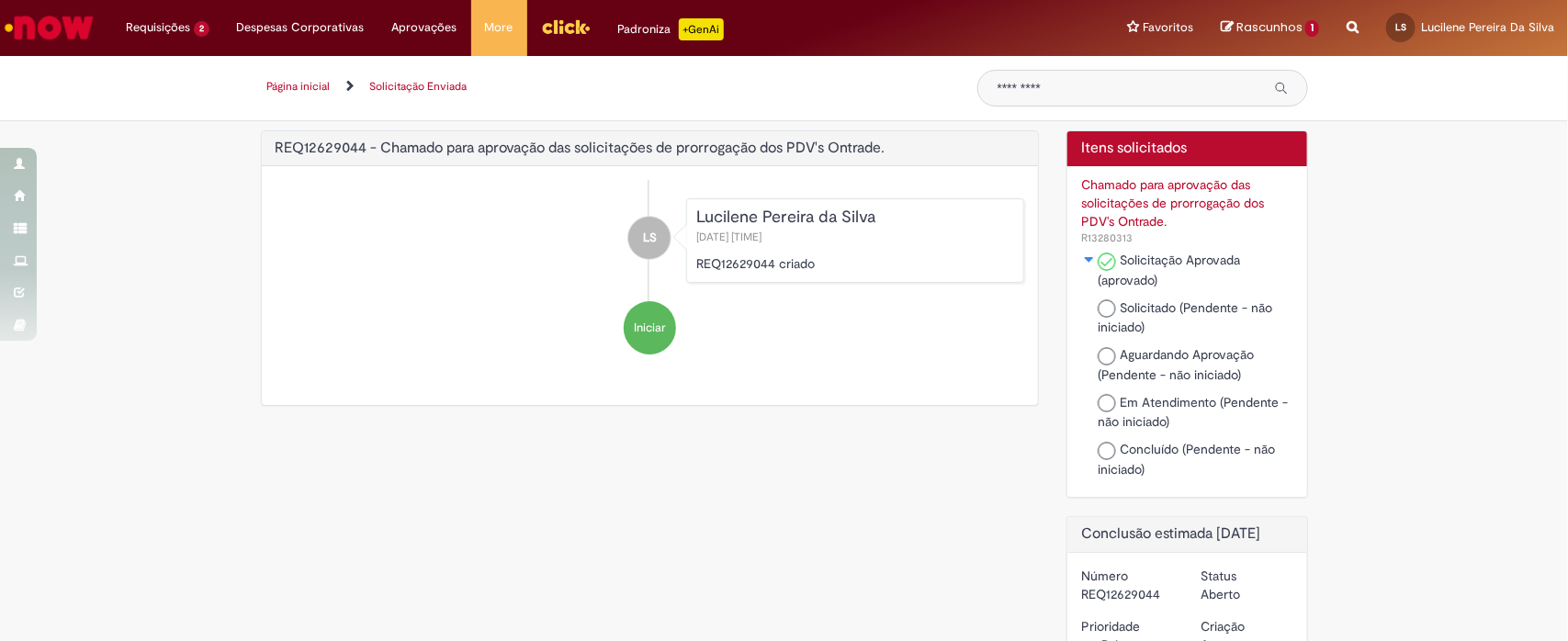 click on "REQ12629044 - Chamado para aprovação das solicitações de prorrogação dos PDV's Ontrade.
******
LS
Lucilene Pereira da Silva
11/07/2025 13:58:18
REQ12629044 criado
Iniciar
Itens solicitados
Chamado para aprovação das solicitações de prorrogação dos PDV's Ontrade.
R13280313
Solicitação Aprovada (aprovado)
Solicitado (Pendente - não iniciado)
Aguardando Aprovação (Pendente - não iniciado)" at bounding box center [784, 524] 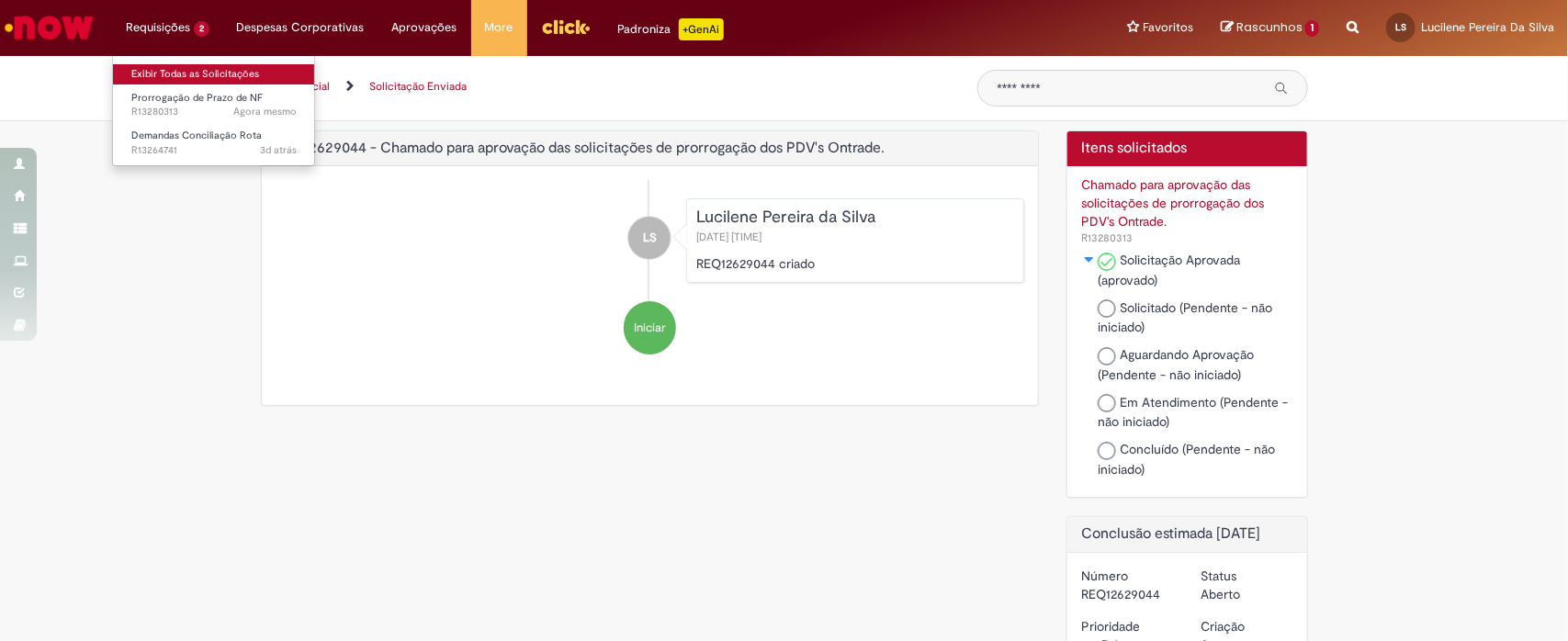 click on "Exibir Todas as Solicitações" at bounding box center [214, 74] 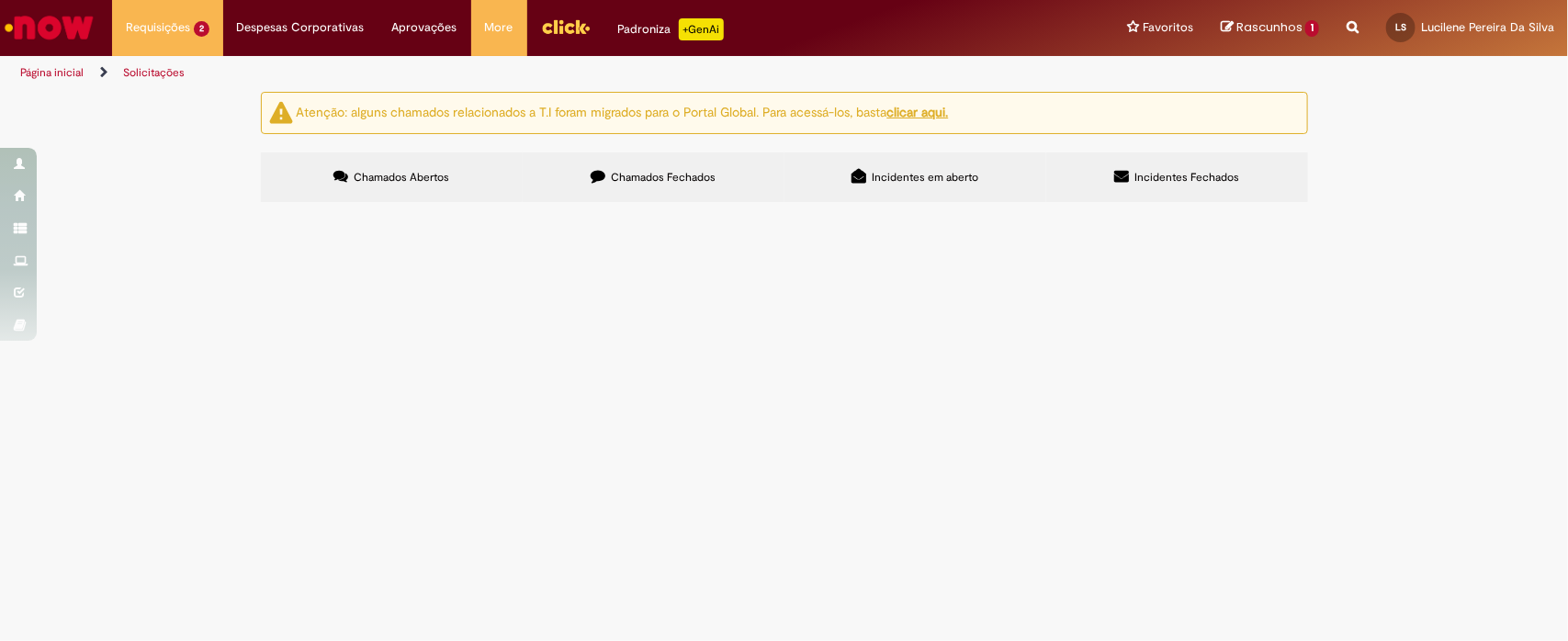 drag, startPoint x: 342, startPoint y: 326, endPoint x: 268, endPoint y: 328, distance: 74.027022 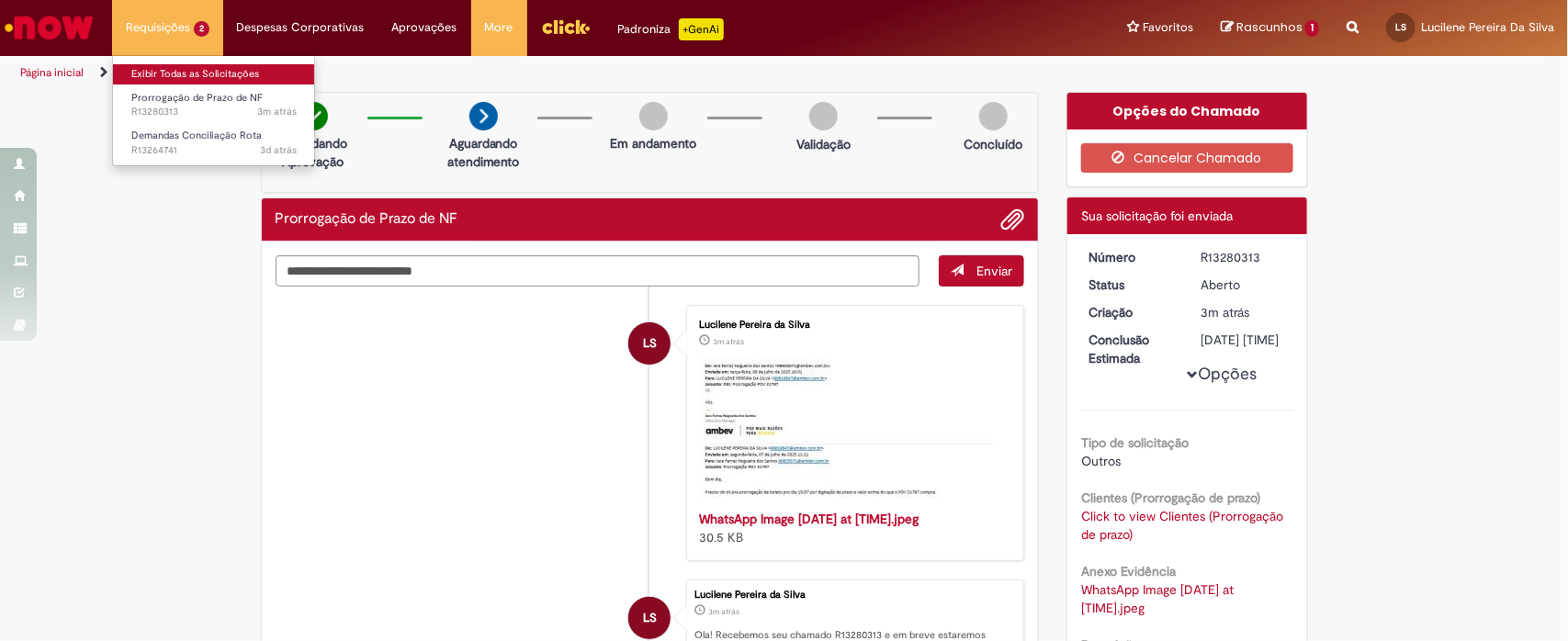 click on "Exibir Todas as Solicitações" at bounding box center (214, 74) 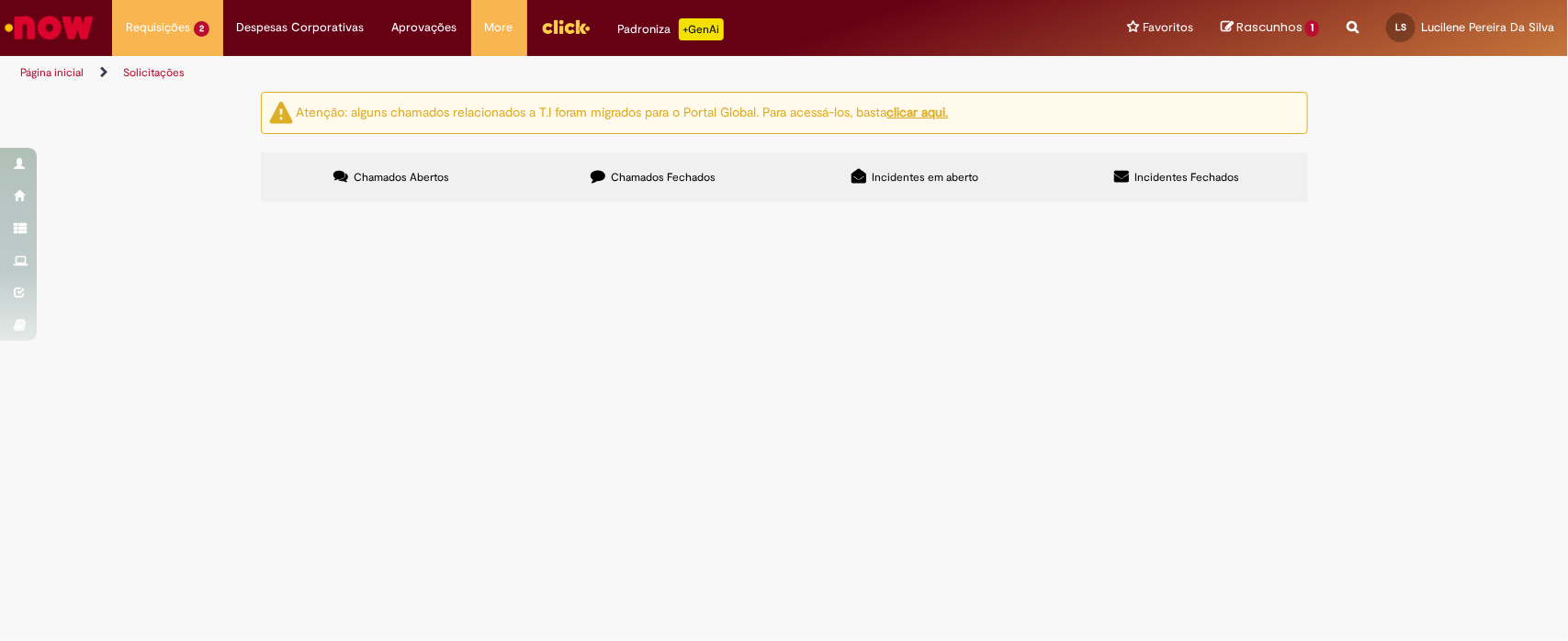 click on "Rascunhos" at bounding box center [1269, 27] 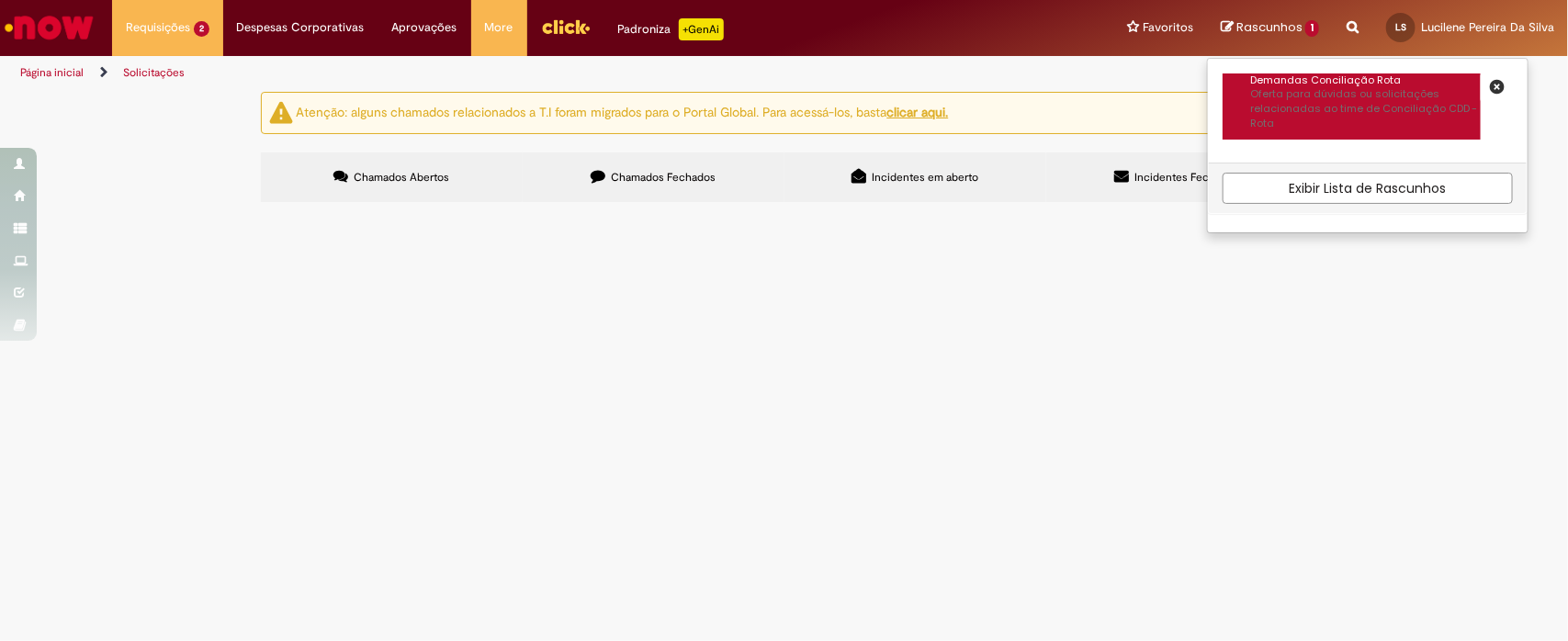 click on "Oferta para dúvidas ou solicitações relacionadas ao time de Conciliação CDD - Rota" at bounding box center (1365, 108) 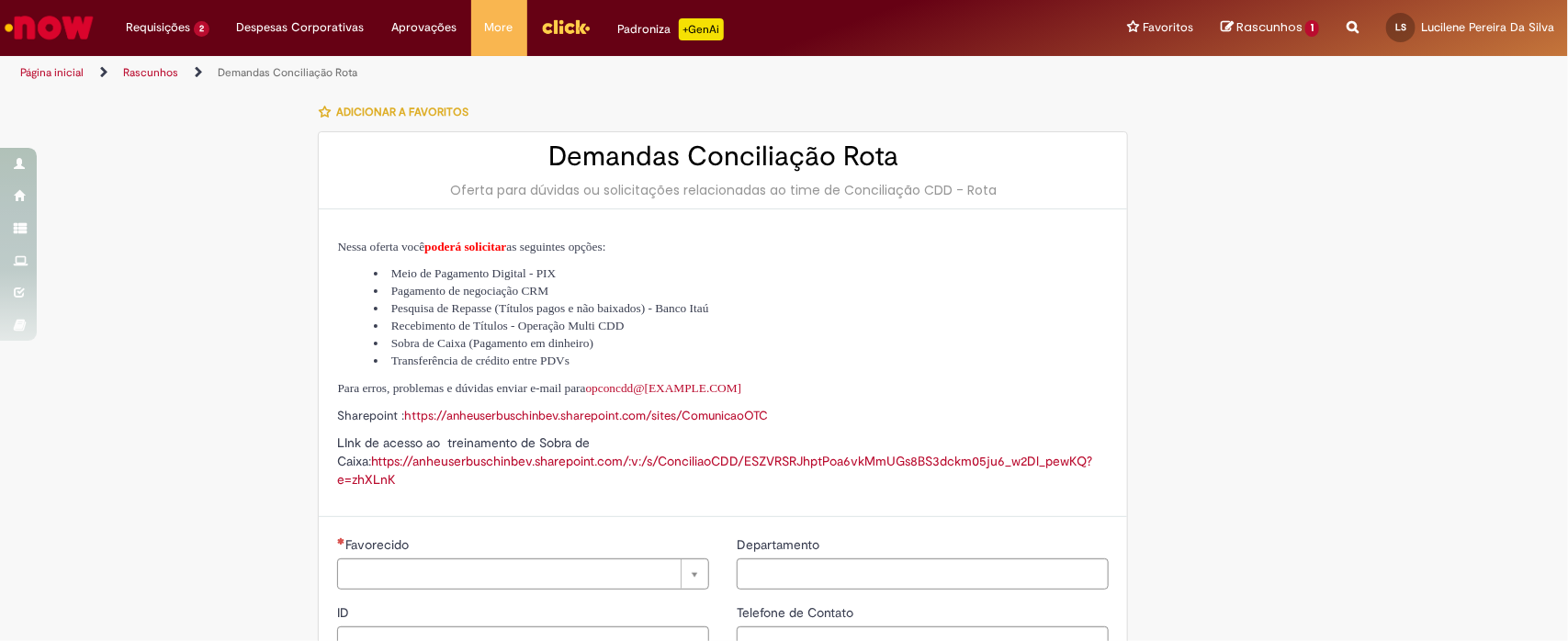 type on "********" 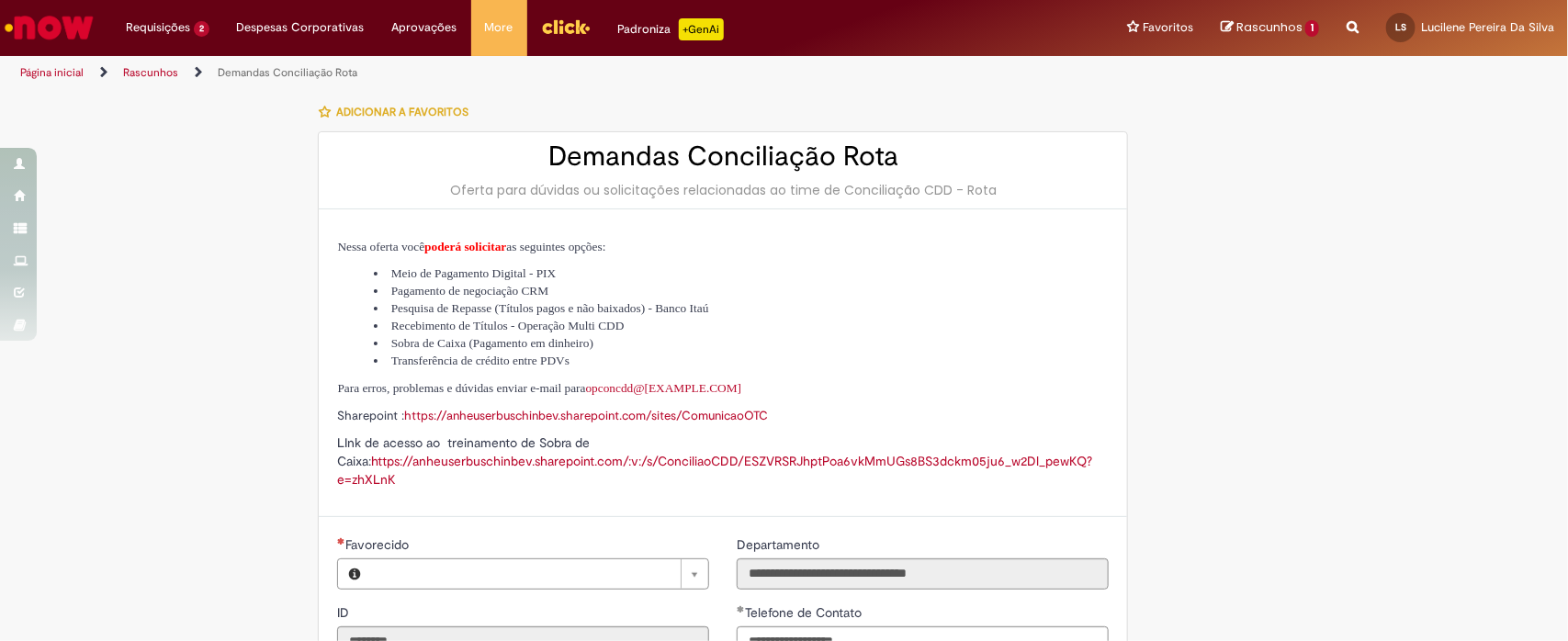 type on "**********" 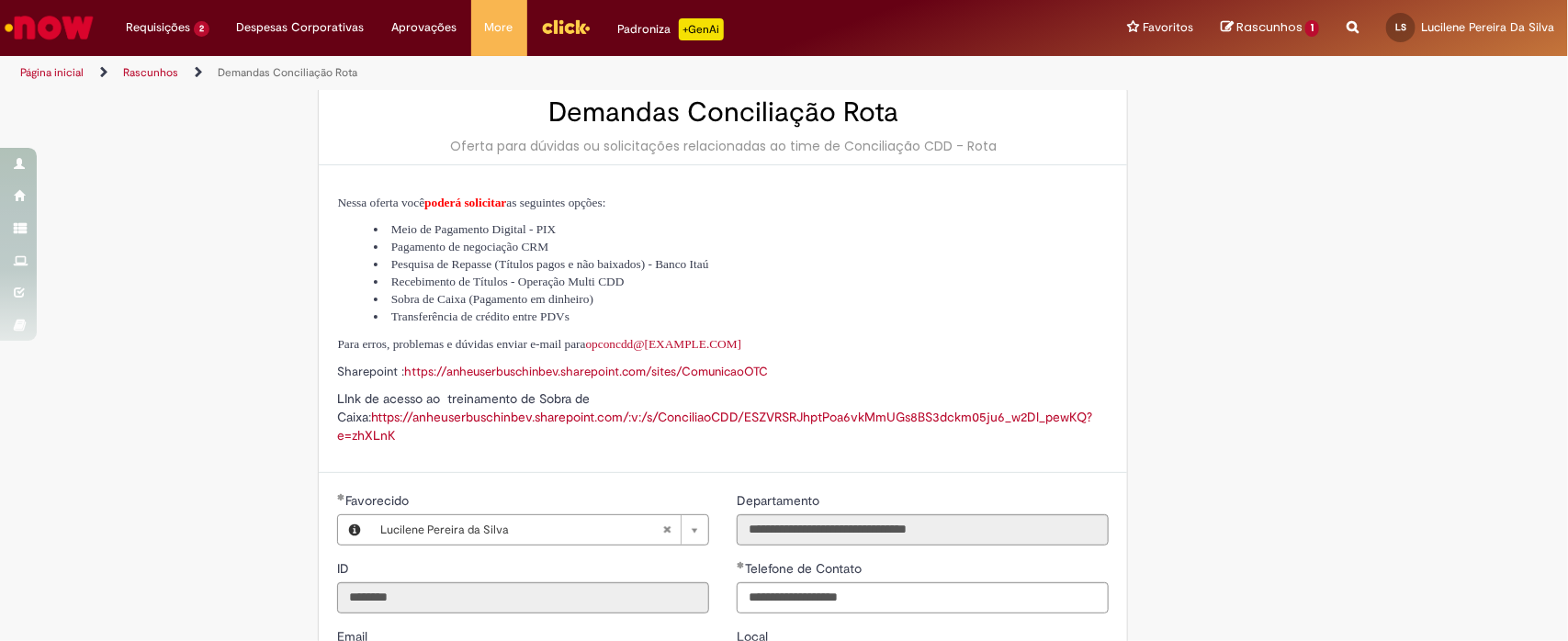 scroll, scrollTop: 173, scrollLeft: 0, axis: vertical 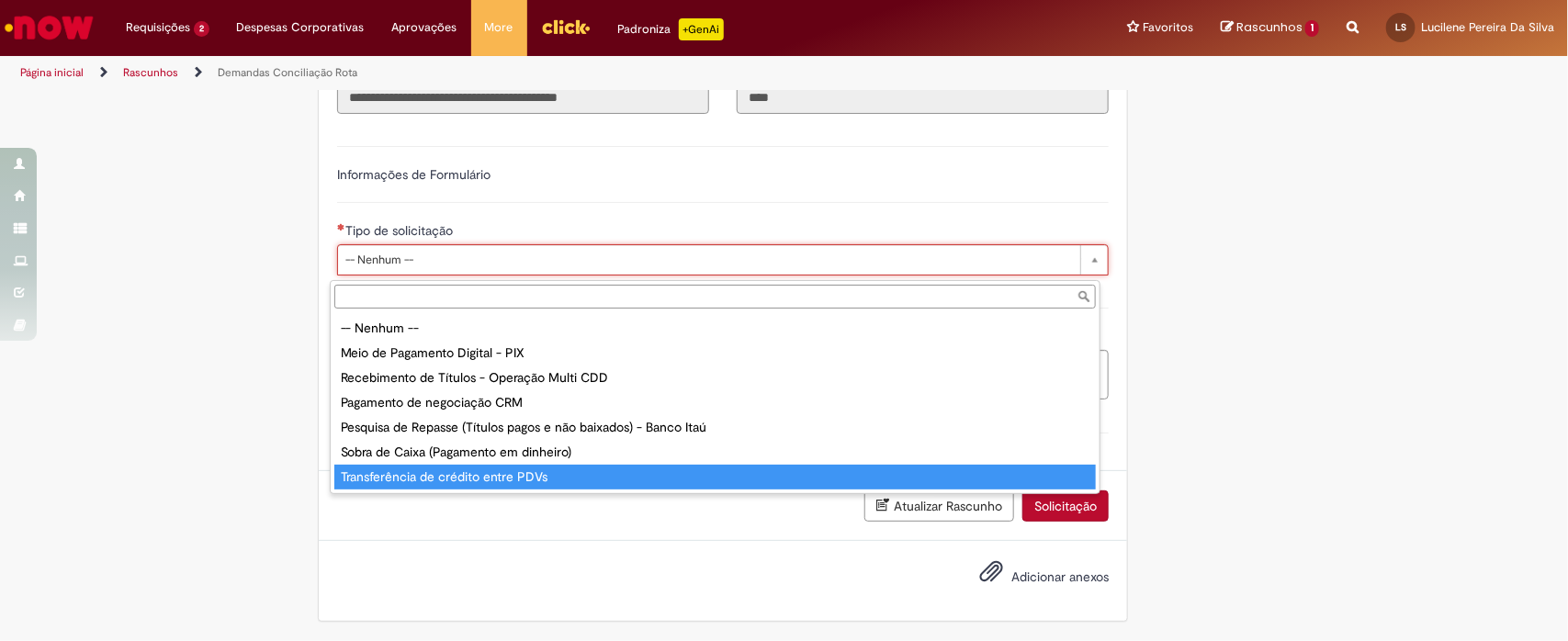 type on "**********" 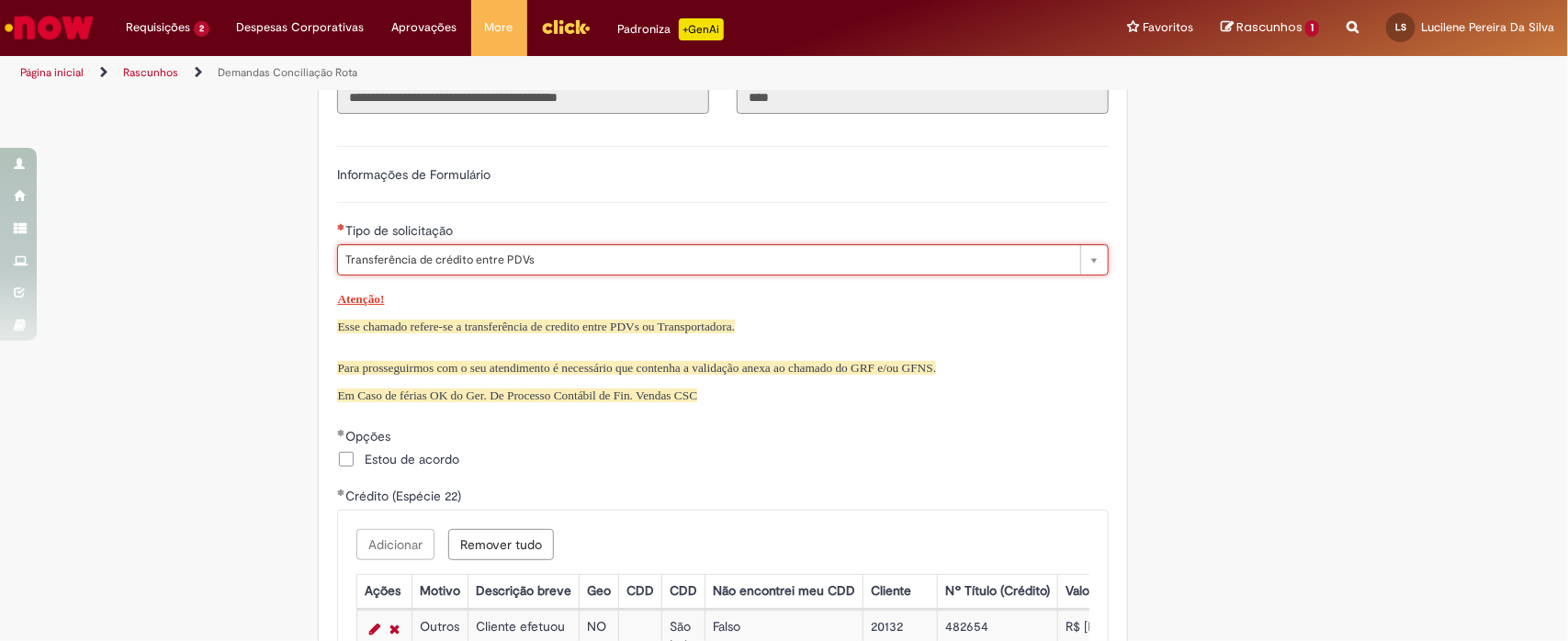 scroll, scrollTop: 0, scrollLeft: 75, axis: horizontal 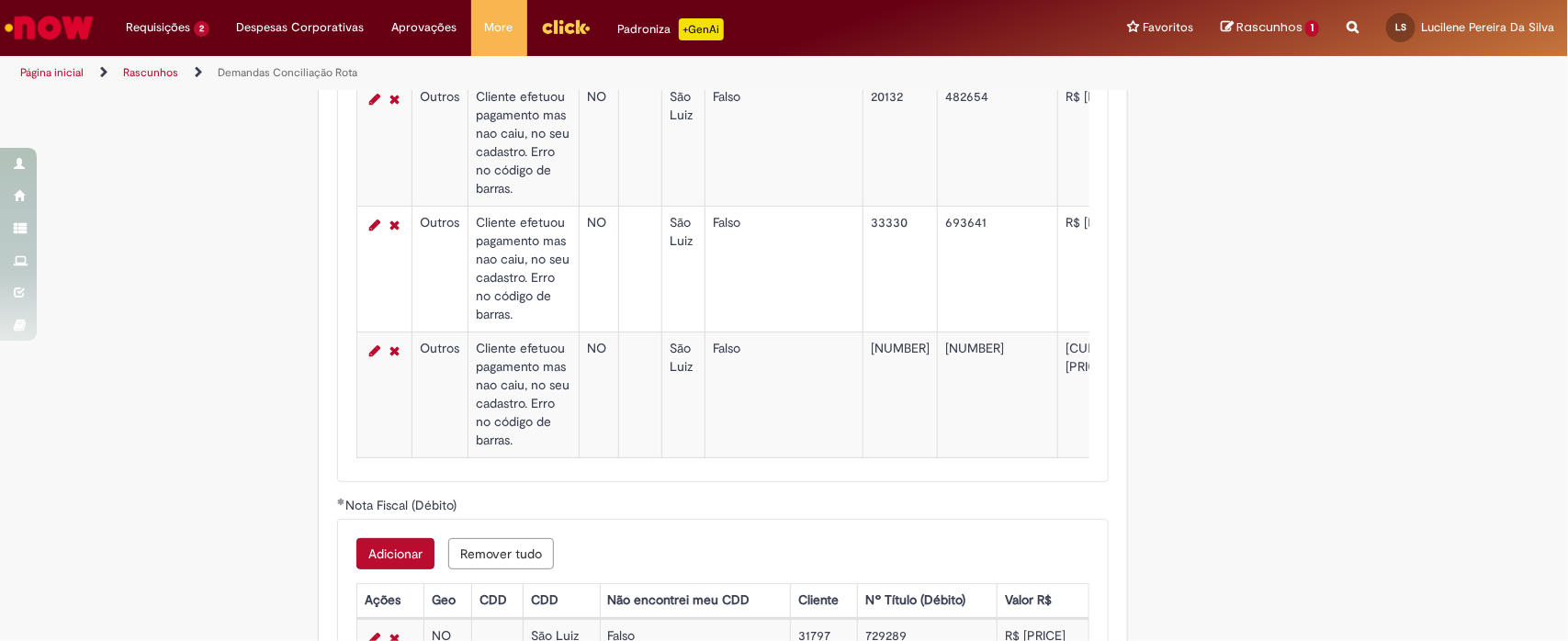 click on "Tire dúvidas com LupiAssist    +GenAI
Oi! Eu sou LupiAssist, uma Inteligência Artificial Generativa em constante aprendizado   Meu conteúdo é monitorado para trazer uma melhor experiência
Dúvidas comuns:
Só mais um instante, estou consultando nossas bases de conhecimento  e escrevendo a melhor resposta pra você!
Title
Lorem ipsum dolor sit amet    Fazer uma nova pergunta
Gerei esta resposta utilizando IA Generativa em conjunto com os nossos padrões. Em caso de divergência, os documentos oficiais prevalecerão.
Saiba mais em:
Ou ligue para:
E aí, te ajudei?
Sim, obrigado!" at bounding box center [784, 19] 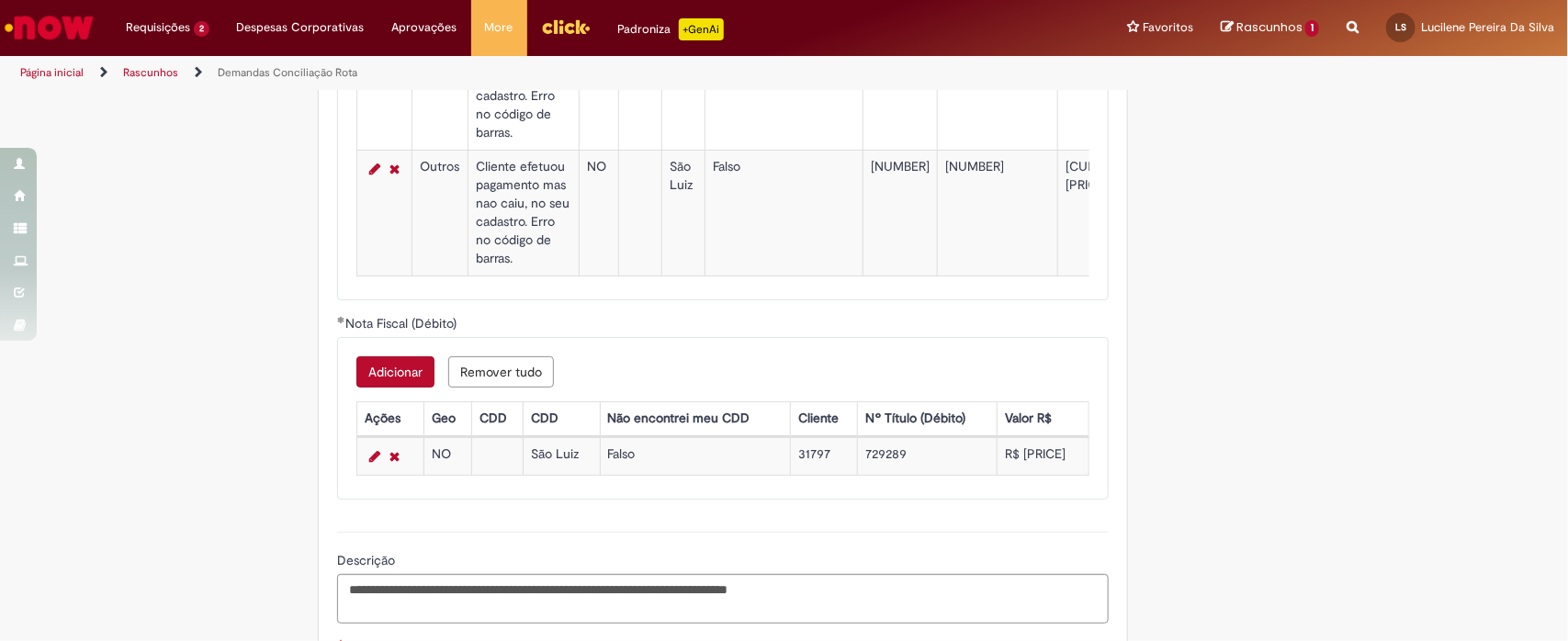 scroll, scrollTop: 1417, scrollLeft: 0, axis: vertical 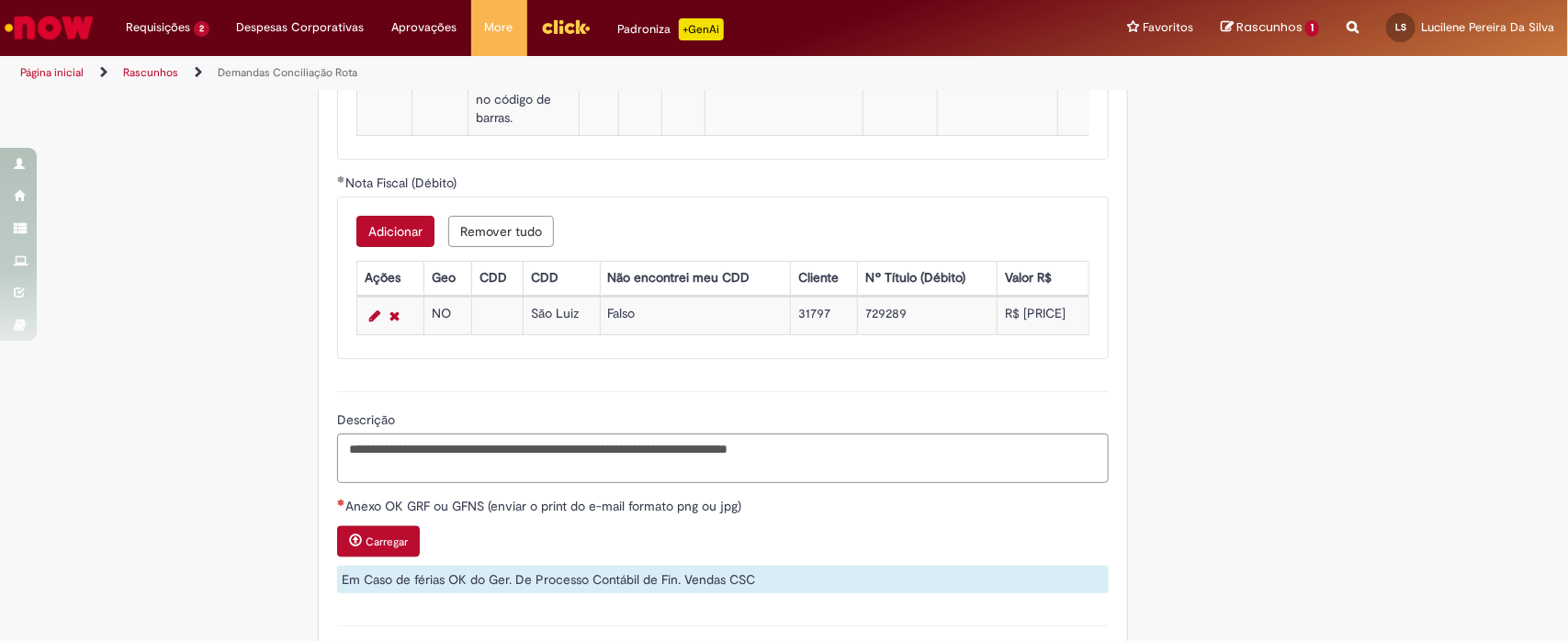 click on "729289" at bounding box center (928, 315) 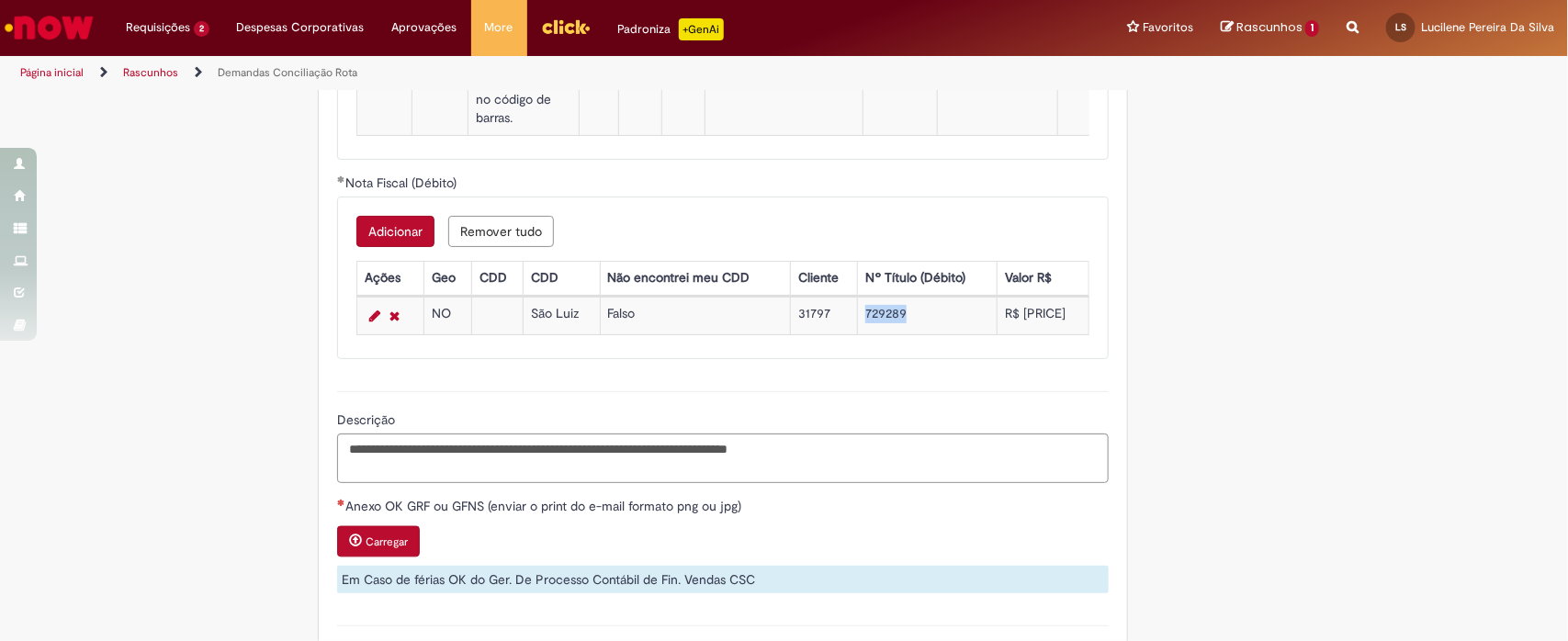 click on "729289" at bounding box center [928, 315] 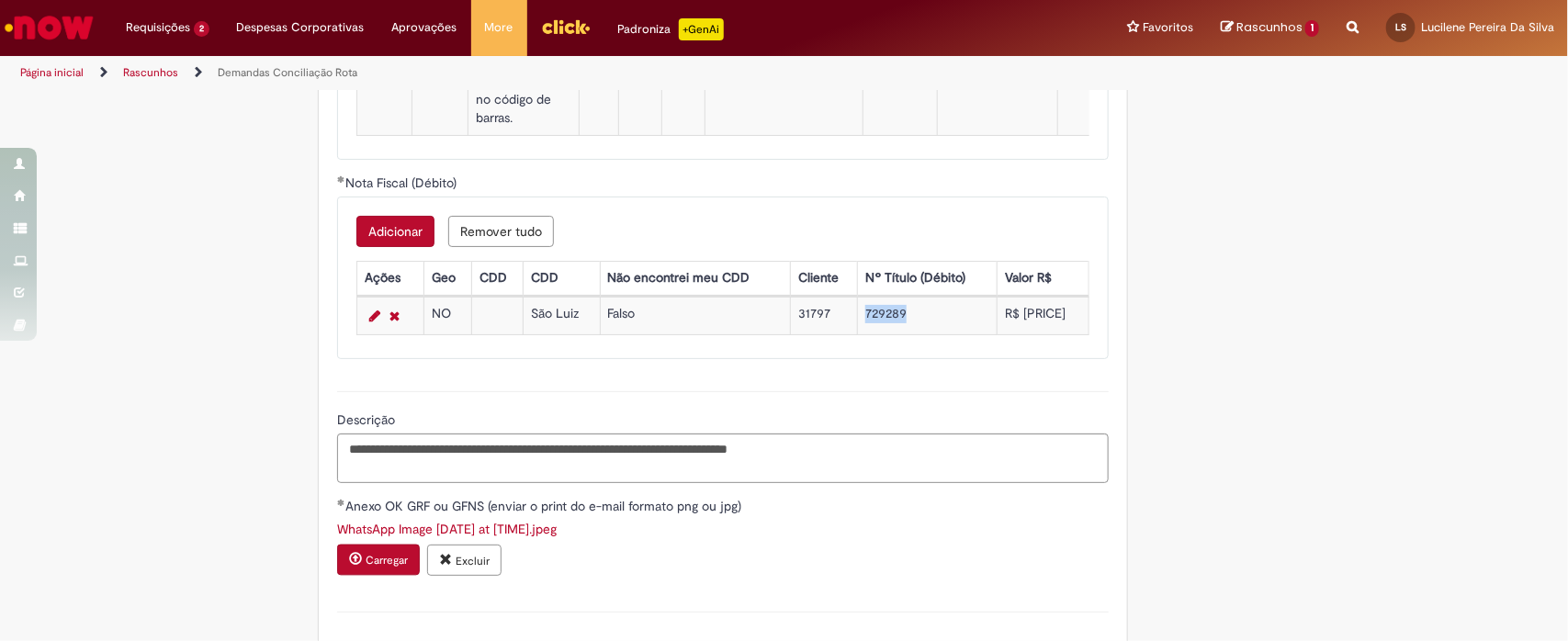 scroll, scrollTop: 1747, scrollLeft: 0, axis: vertical 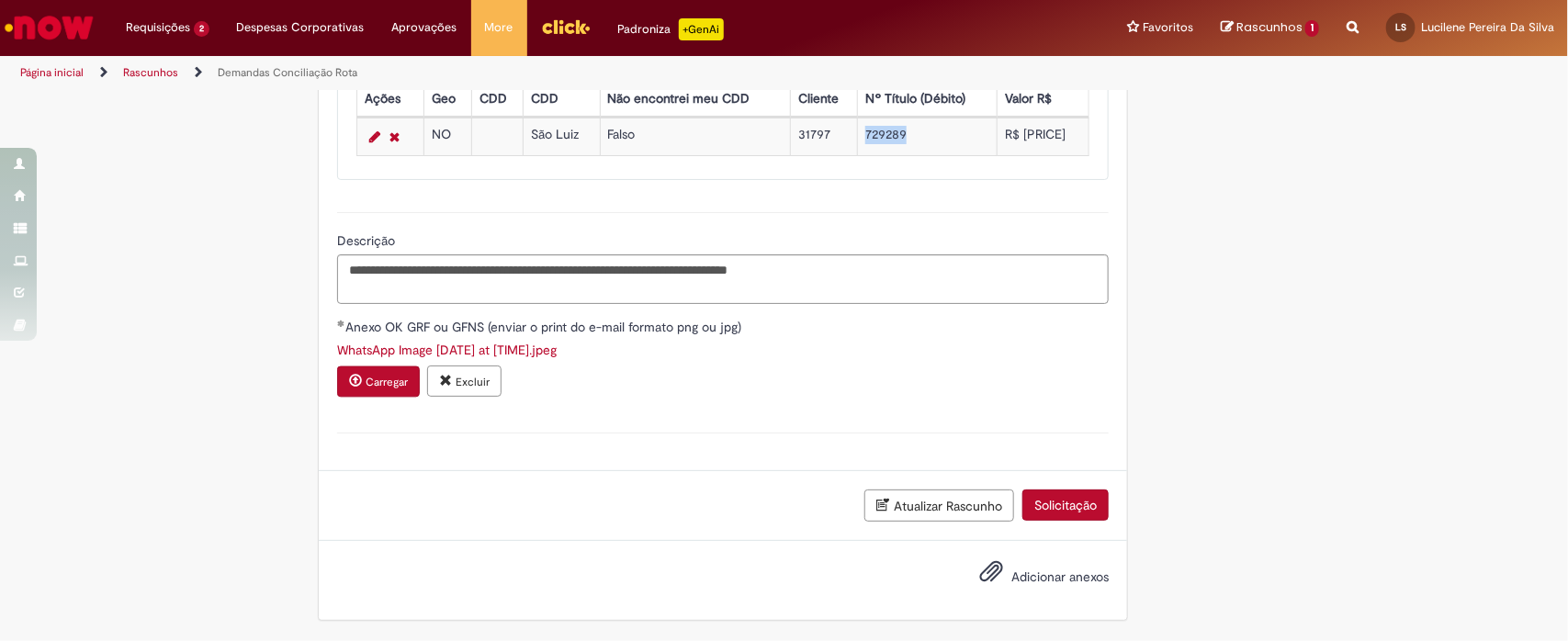 click on "Solicitação" at bounding box center (1066, 505) 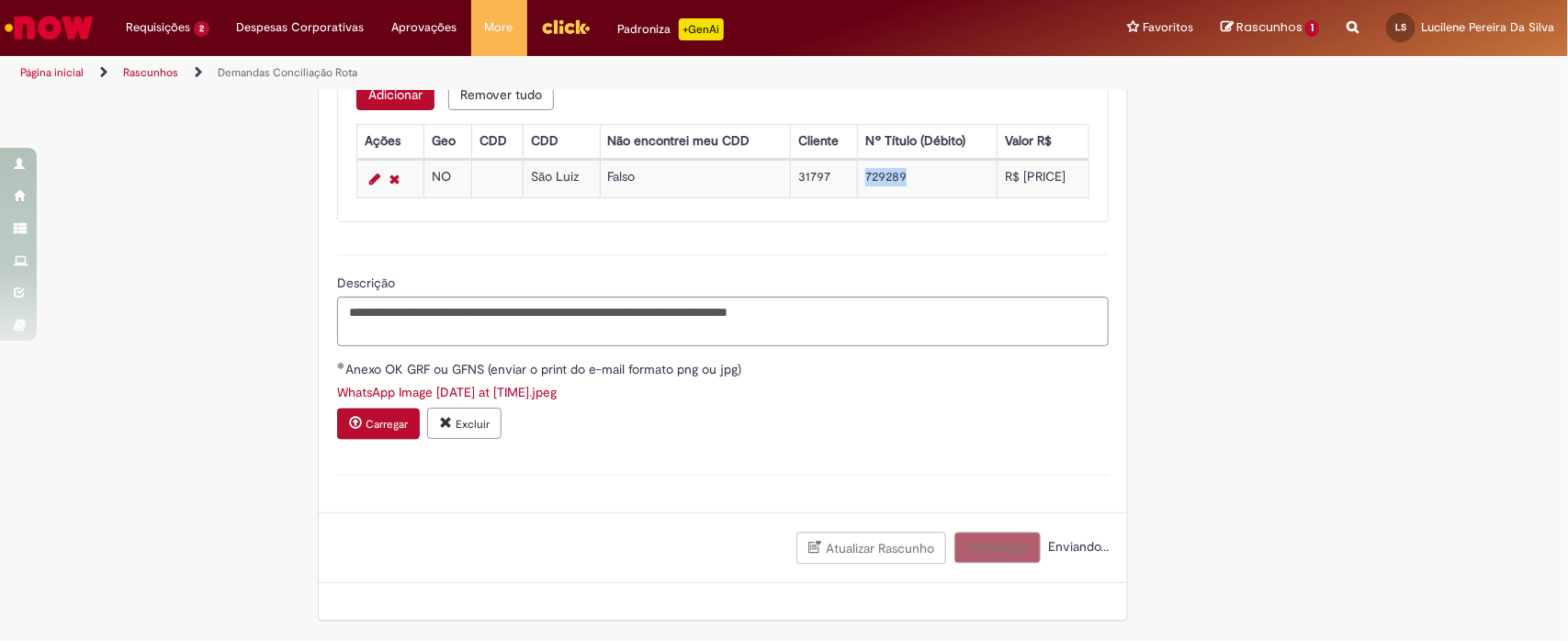 scroll, scrollTop: 1704, scrollLeft: 0, axis: vertical 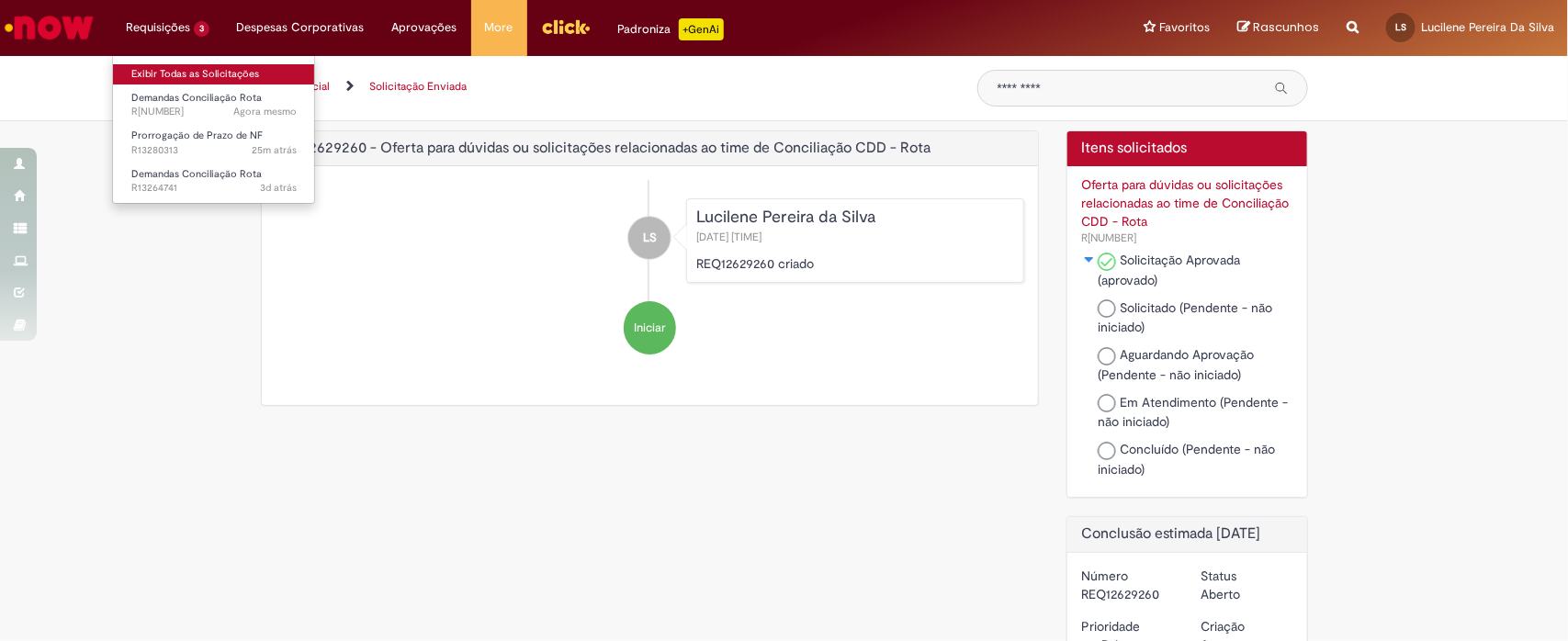 click on "Exibir Todas as Solicitações" at bounding box center (214, 74) 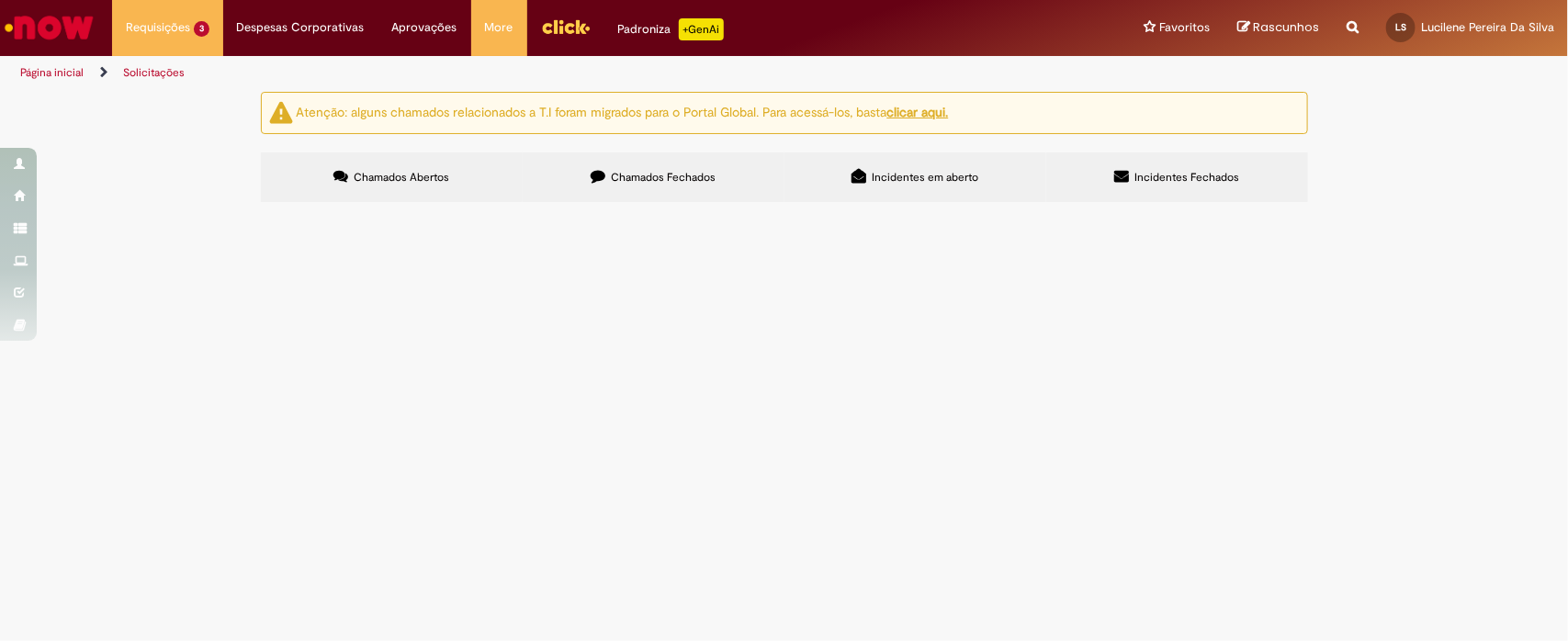 click on "Cliente efetuou pagamento mas nao caiu, no seu cadastro. Erro no código de barras." at bounding box center (0, 0) 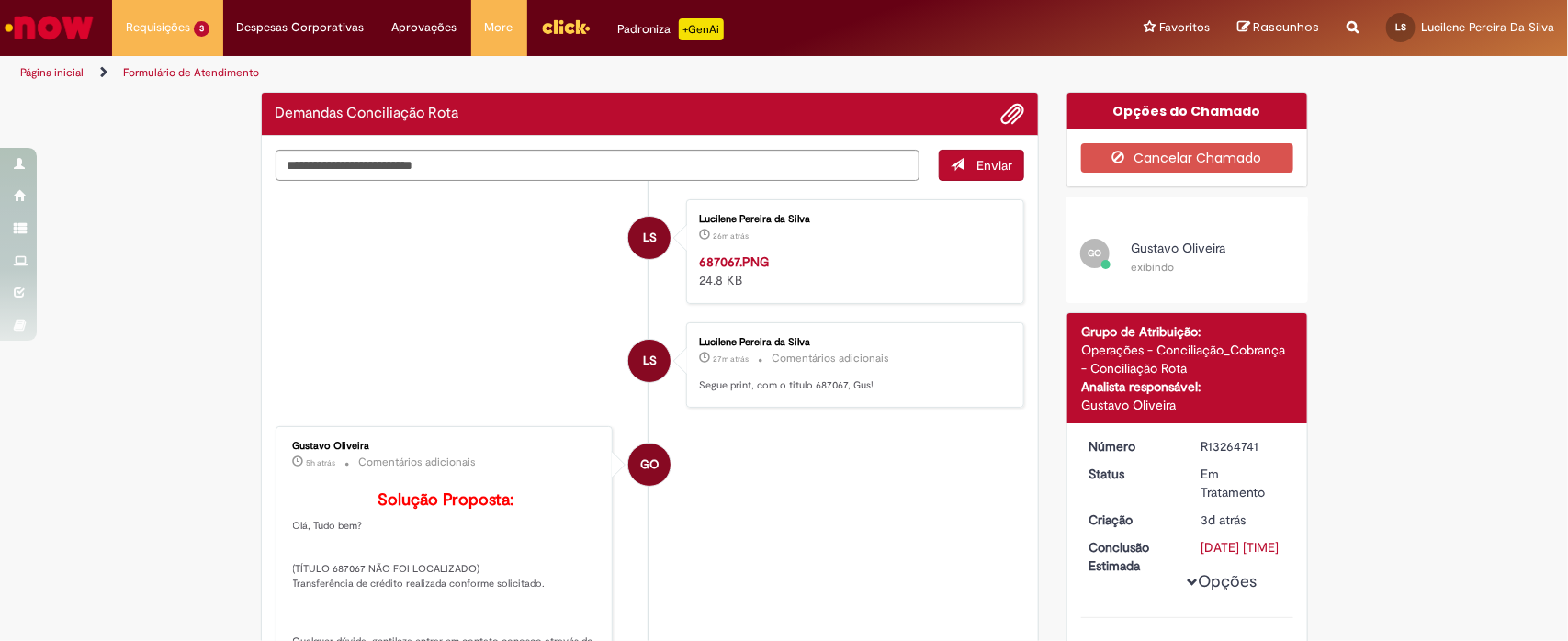 click on "LS
Lucilene Pereira da Silva
26m atrás 26 minutos atrás
687067.PNG  24.8 KB" at bounding box center (650, 252) 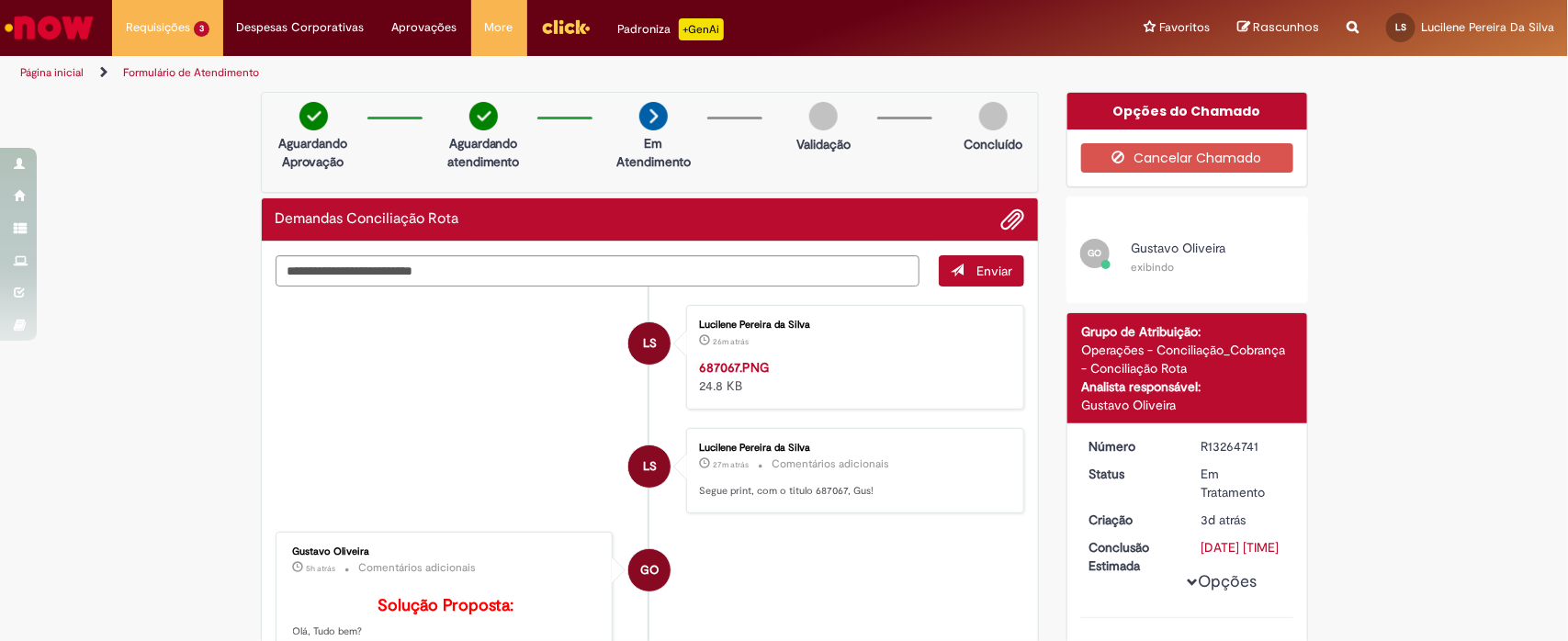 click at bounding box center [49, 28] 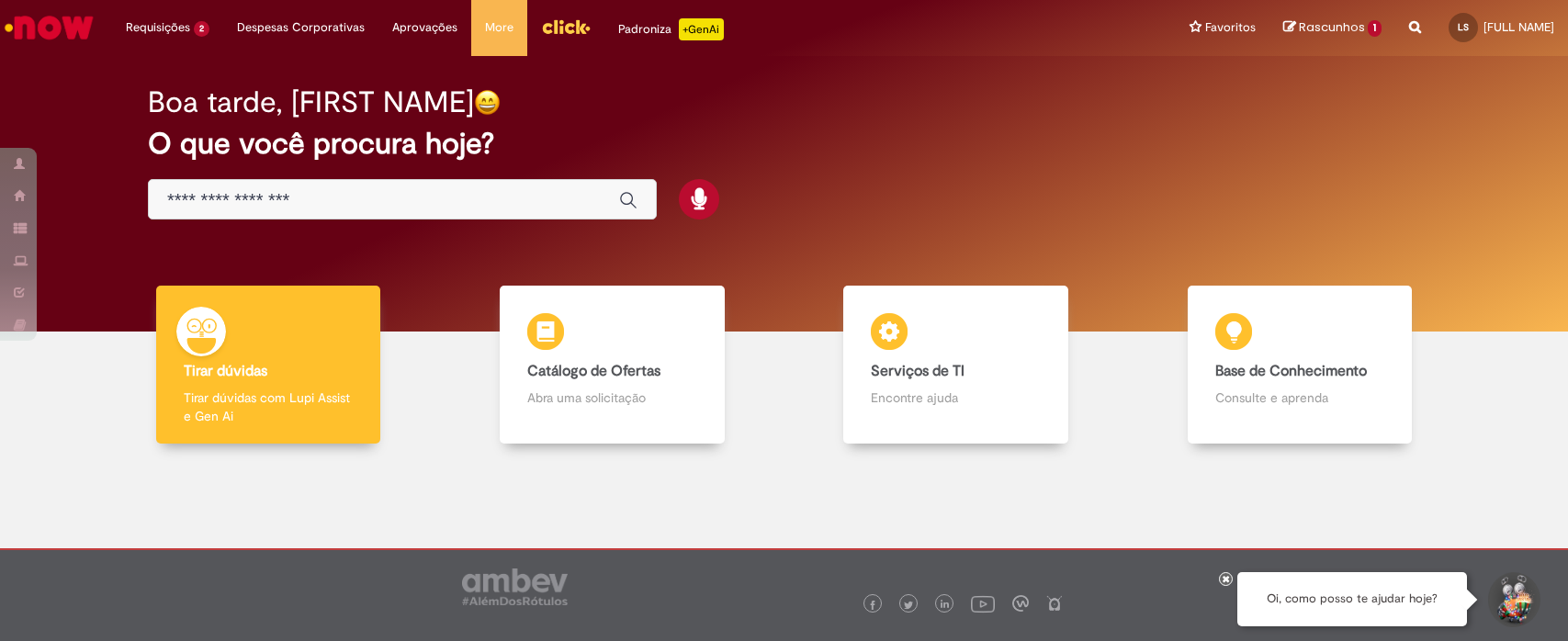 scroll, scrollTop: 0, scrollLeft: 0, axis: both 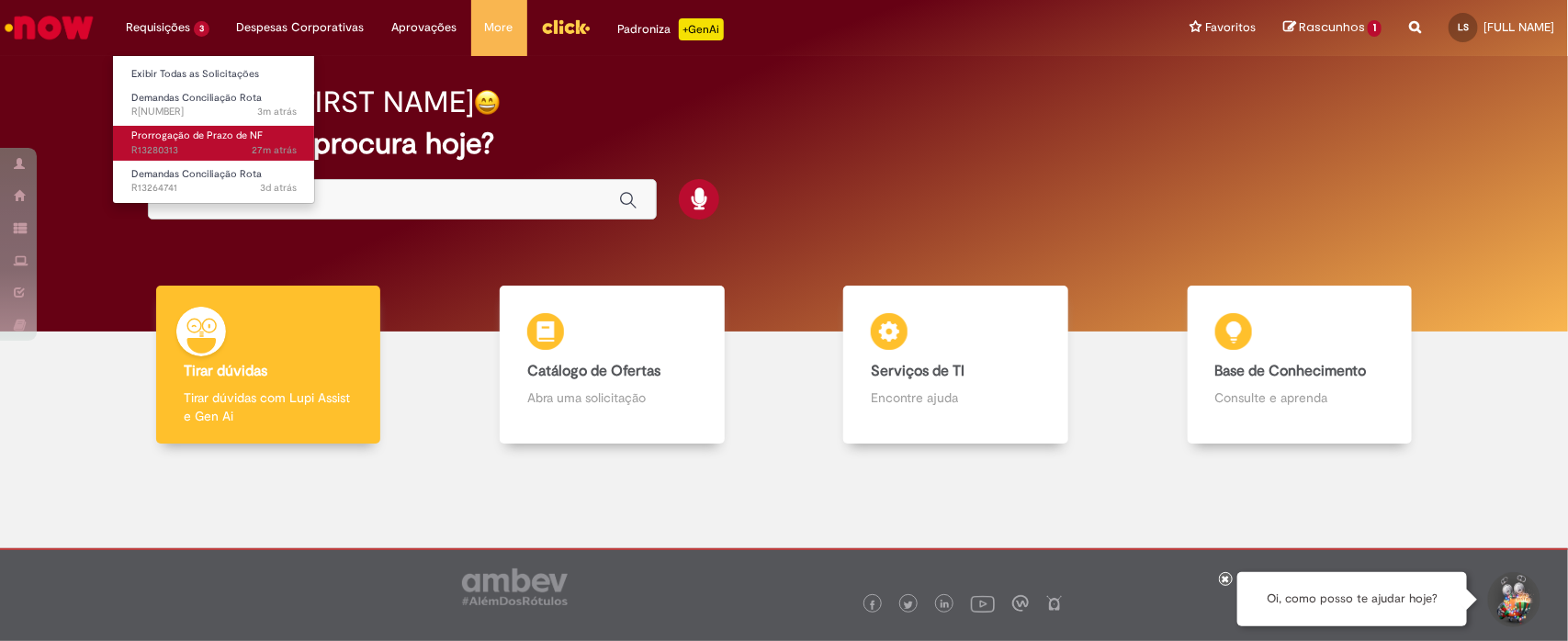 click on "27m atrás 27 minutos atrás  R13280313" at bounding box center (214, 151) 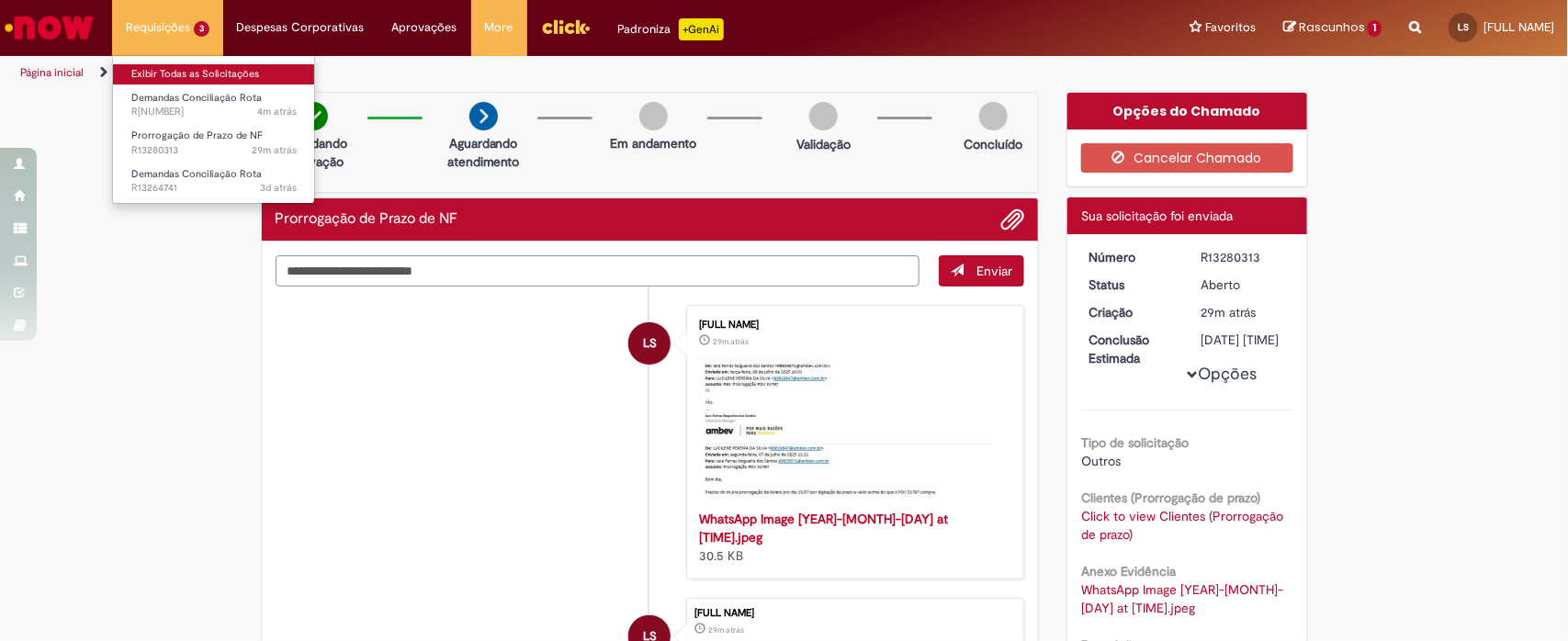 click on "Exibir Todas as Solicitações" at bounding box center (214, 74) 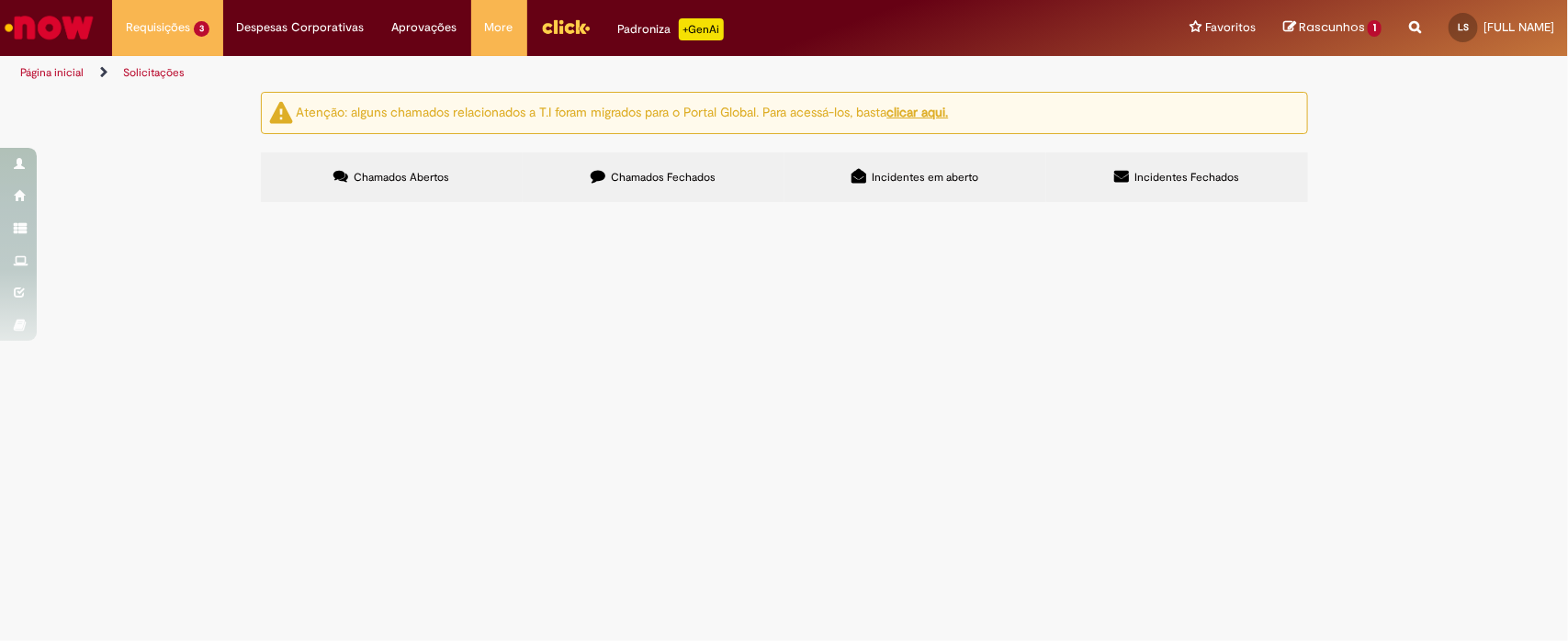 click on "Atenção: alguns chamados relacionados a T.I foram migrados para o Portal Global. Para acessá-los, basta  clicar aqui.
Chamados Abertos     Chamados Fechados     Incidentes em aberto     Incidentes Fechados
Itens solicitados
Exportar como PDF Exportar como Excel Exportar como CSV
Itens solicitados
Número
Oferta
Descrição
Fase
Status
R[NUMBER]       Demandas Conciliação Rota       Cliente efetuou pagamento mas nao caiu, no seu cadastro. Erro no código de barras.
Aberto
R[NUMBER]       Prorrogação de Prazo de NF" at bounding box center [784, 150] 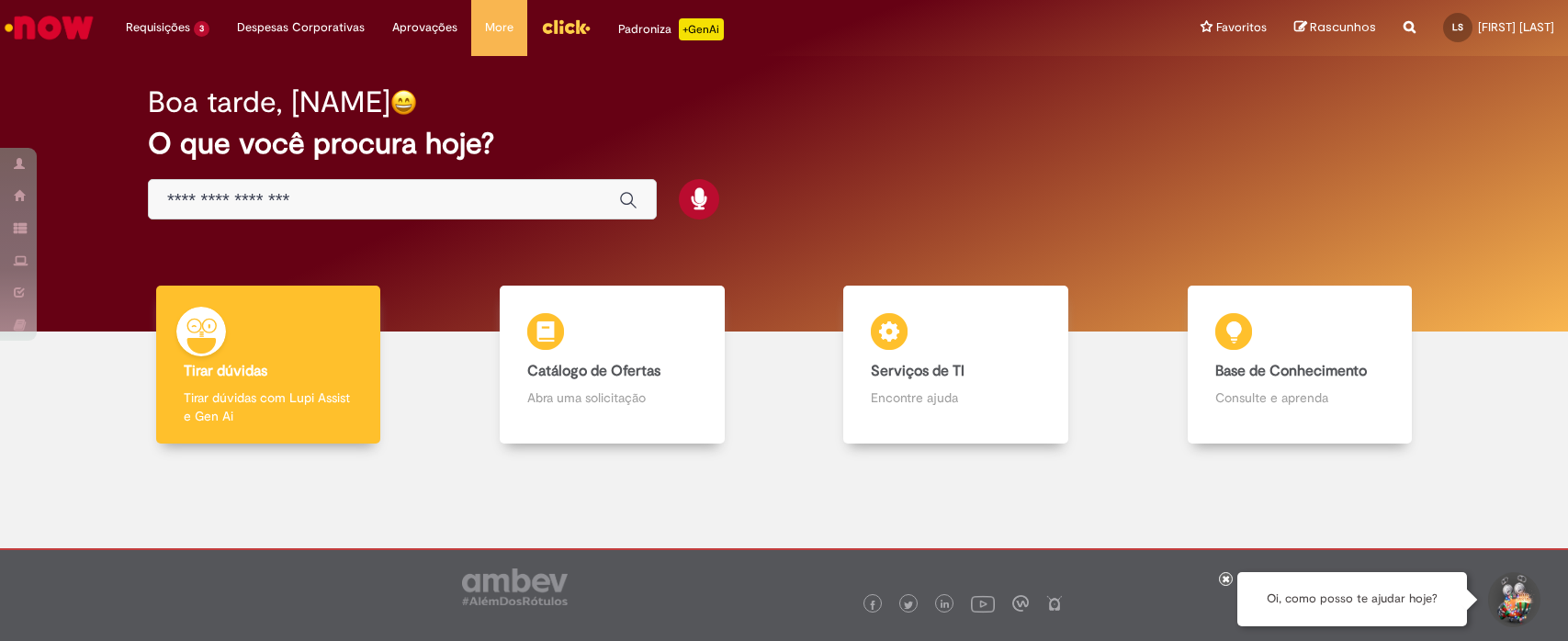 scroll, scrollTop: 0, scrollLeft: 0, axis: both 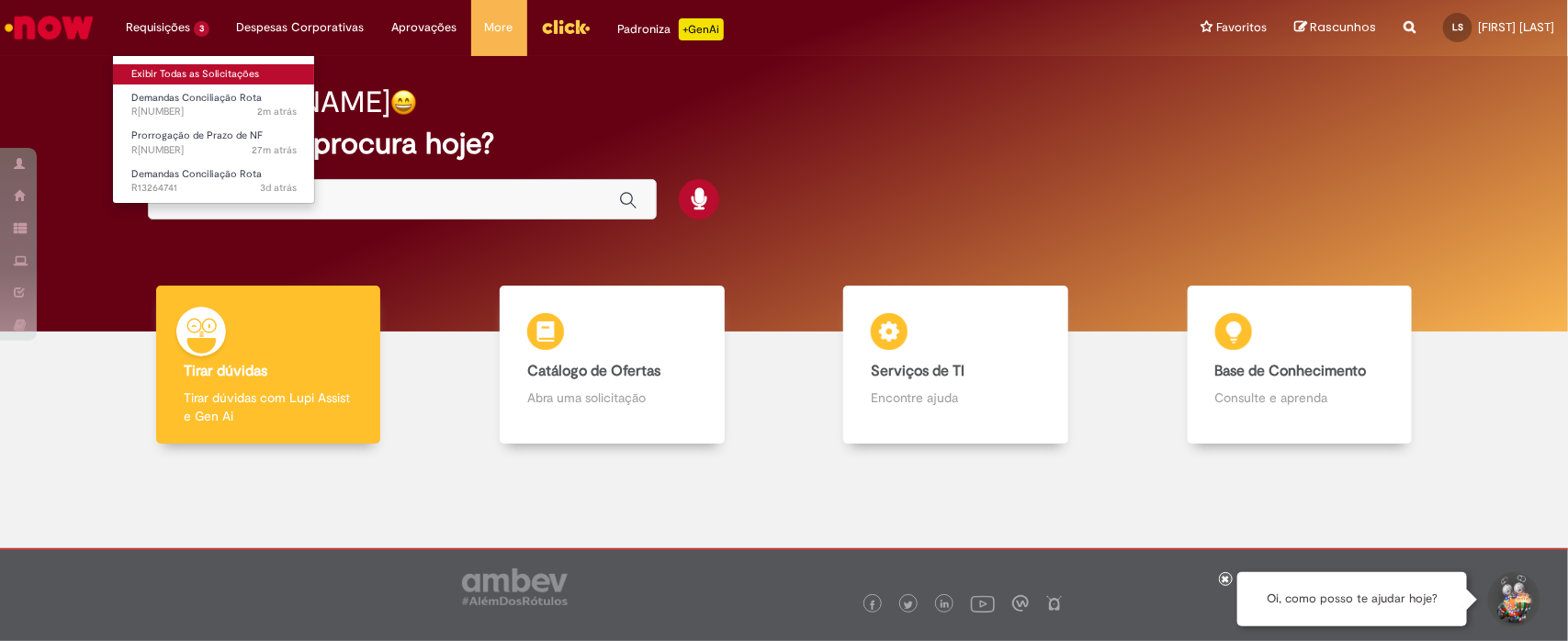 click on "Exibir Todas as Solicitações" at bounding box center (214, 74) 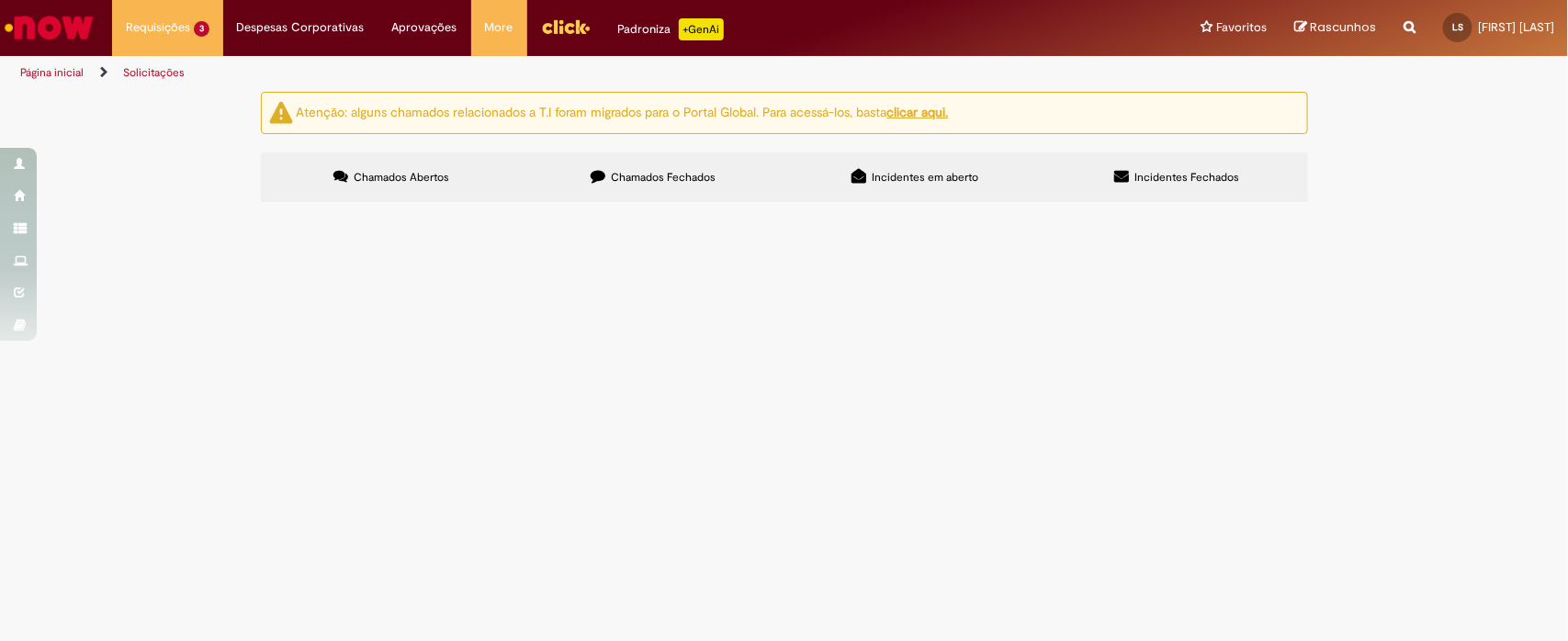 click on "Cliente efetuou pagamento mas nao caiu, no seu cadastro. Erro no código de barras." at bounding box center (0, 0) 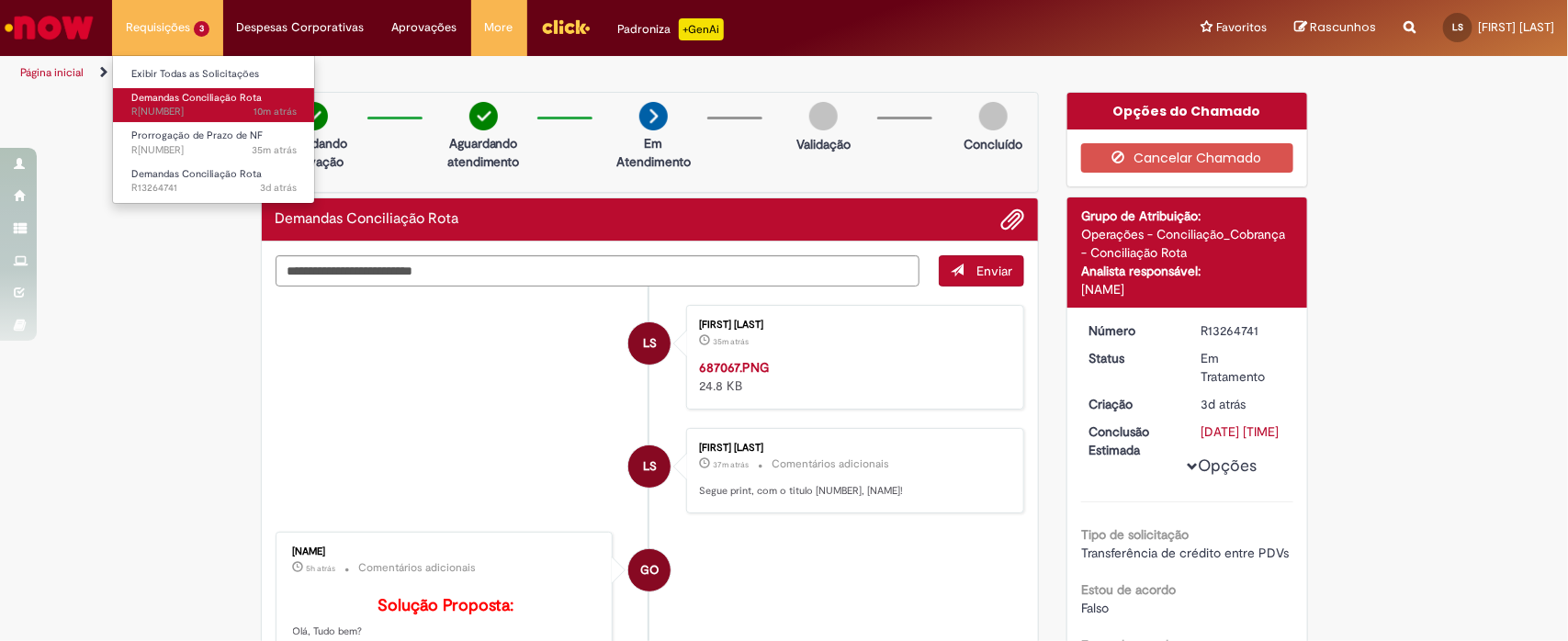 click on "Demandas Conciliação Rota" at bounding box center (197, 97) 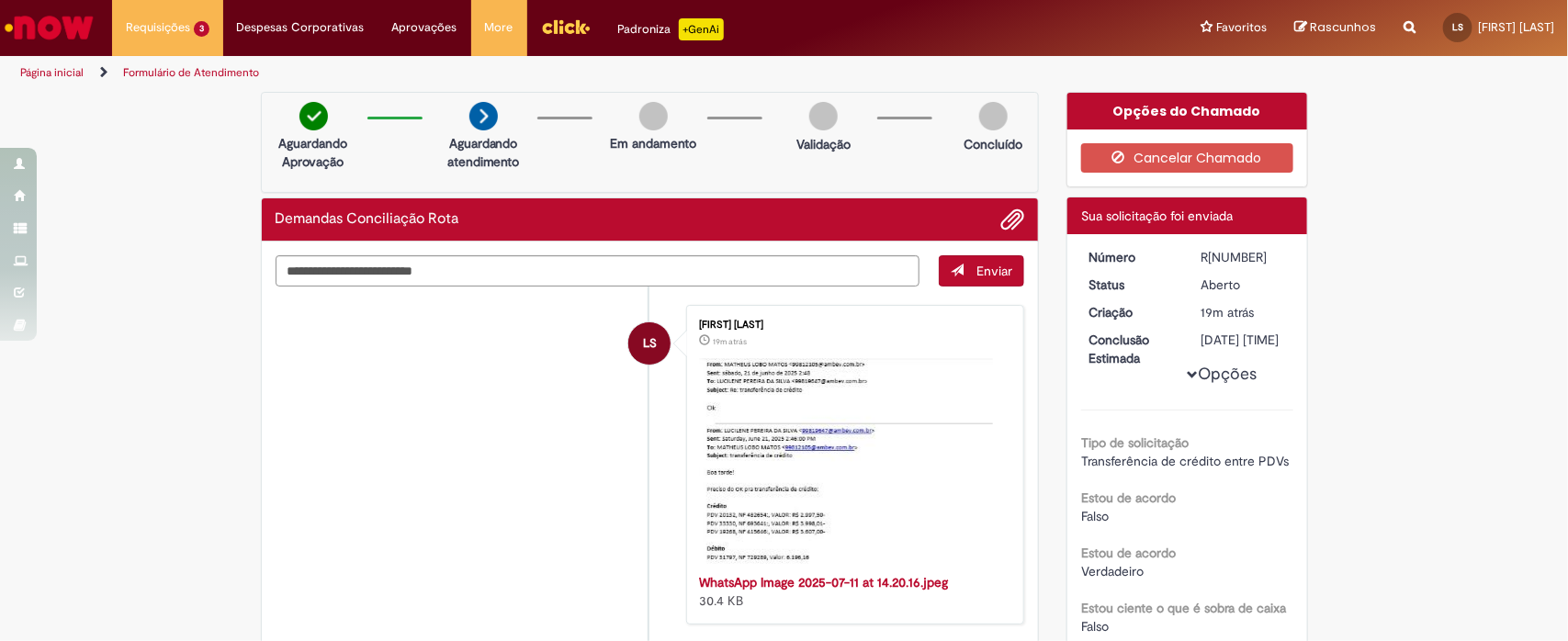 click on "WhatsApp Image 2025-07-11 at 14.20.16.jpeg  30.4 KB" at bounding box center [784, 605] 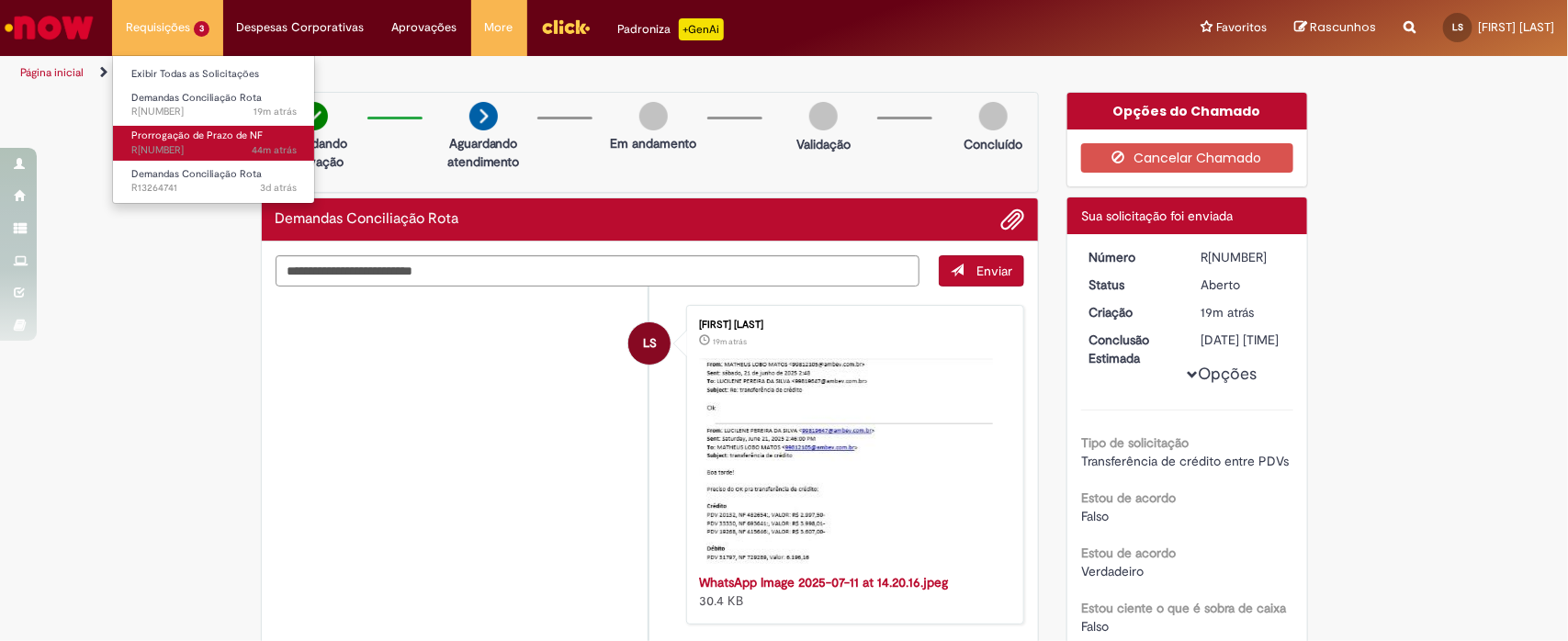 click on "Prorrogação de Prazo de NF" at bounding box center [197, 135] 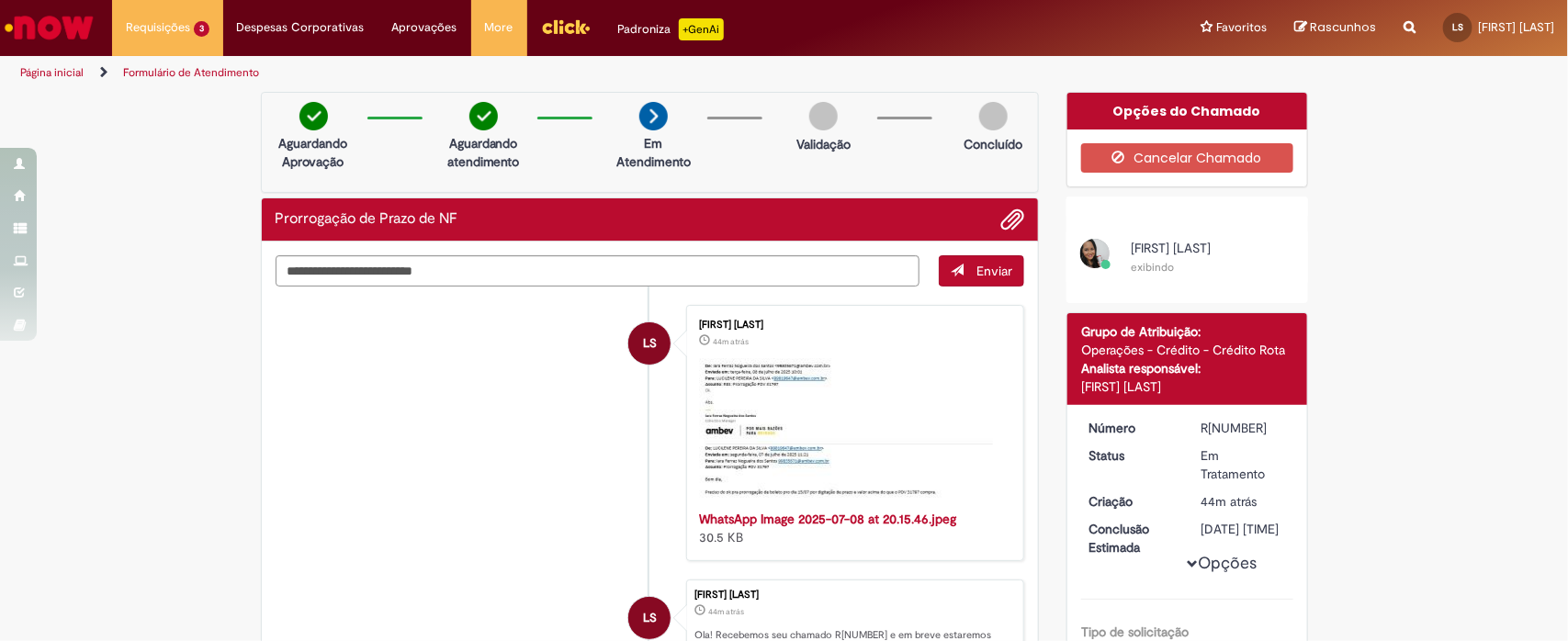 click at bounding box center (49, 28) 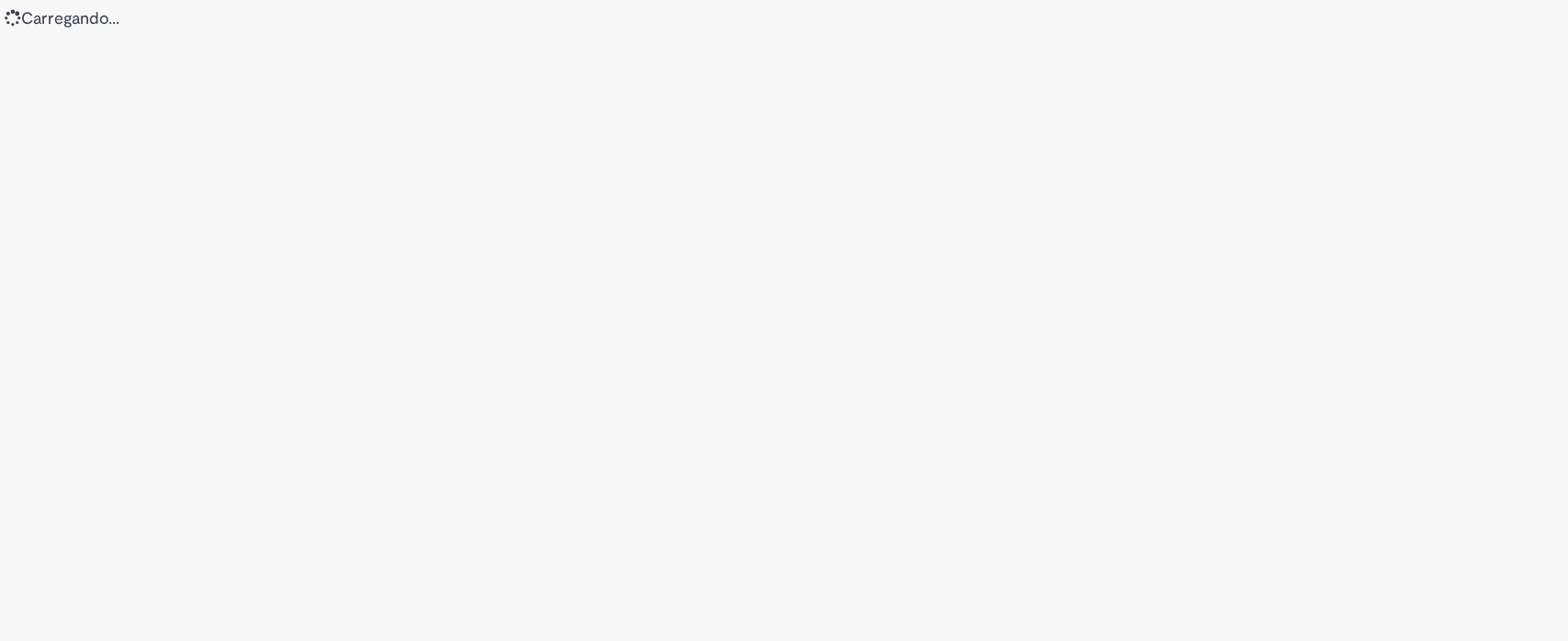 scroll, scrollTop: 0, scrollLeft: 0, axis: both 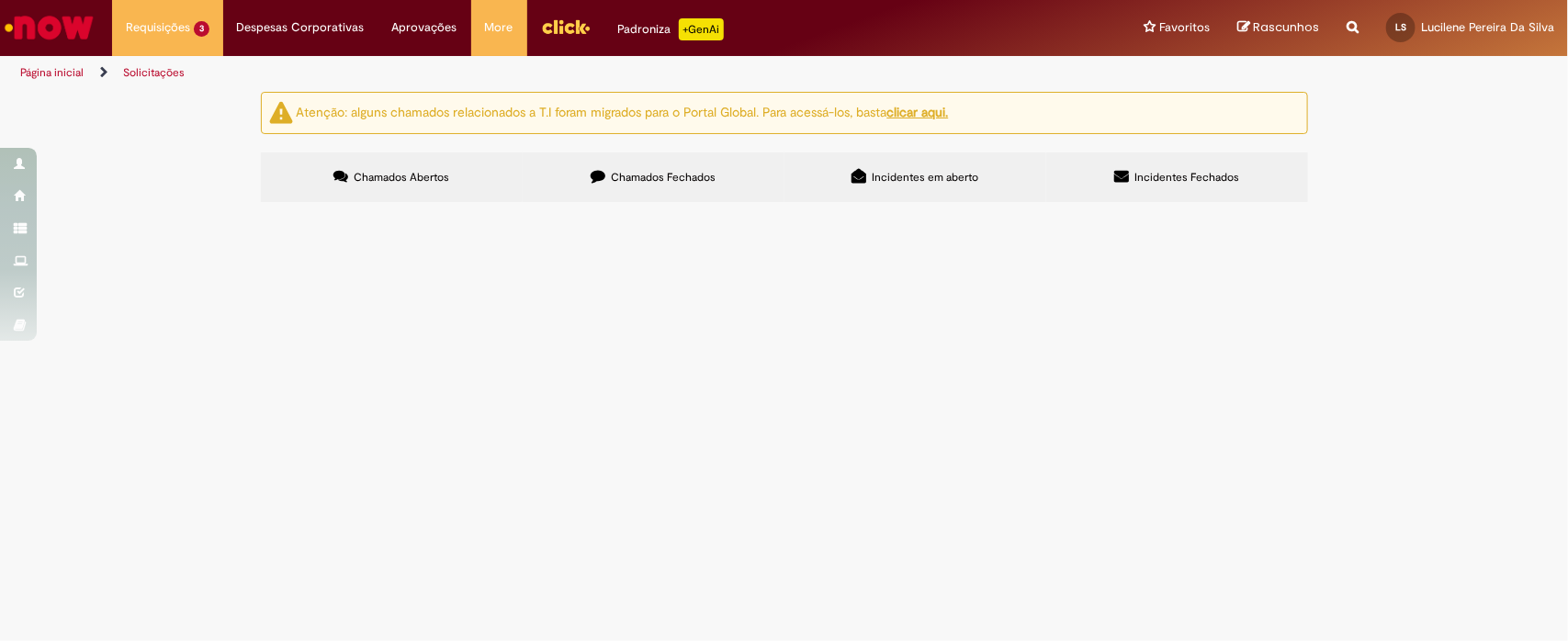 click on "Atenção: alguns chamados relacionados a T.I foram migrados para o Portal Global. Para acessá-los, basta  clicar aqui.
Chamados Abertos     Chamados Fechados     Incidentes em aberto     Incidentes Fechados
Itens solicitados
Exportar como PDF Exportar como Excel Exportar como CSV
Itens solicitados
Número
Oferta
Descrição
Fase
Status
R13280531       Demandas Conciliação Rota       Cliente efetuou pagamento mas nao caiu, no seu cadastro. Erro no código de barras.
Aberto
R13280313       Prorrogação de Prazo de NF" at bounding box center (784, 150) 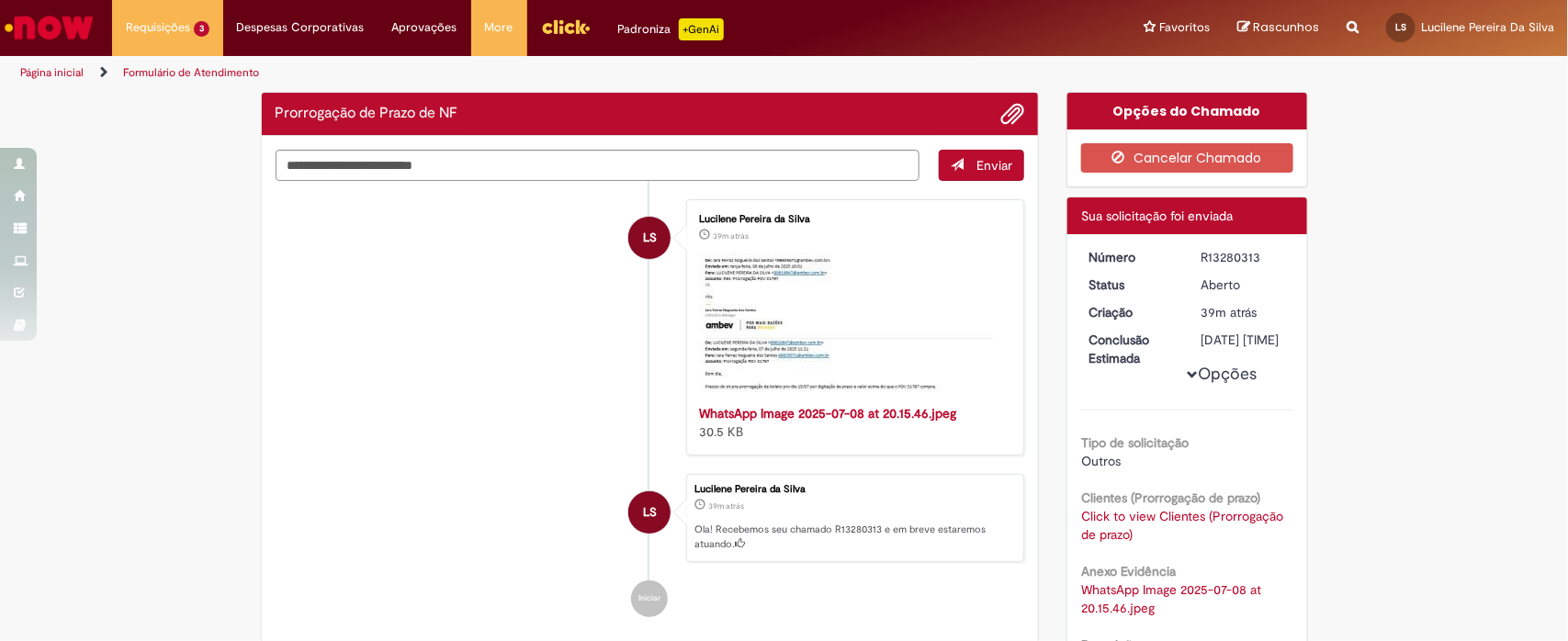 click on "[DD]/[MM]/[YYYY] [HH]:[MM]:[SS]" at bounding box center (1244, 340) 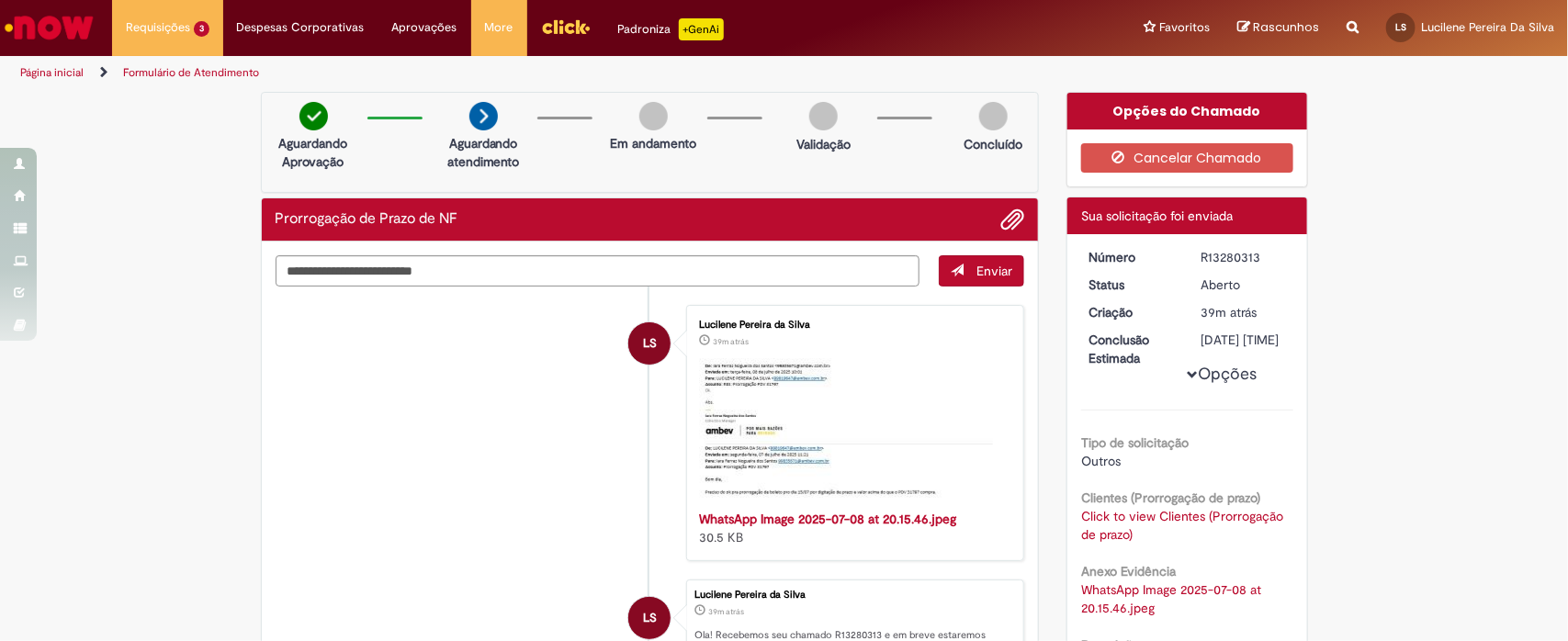 click on "WhatsApp Image 2025-07-08 at 20.15.46.jpeg" at bounding box center (828, 519) 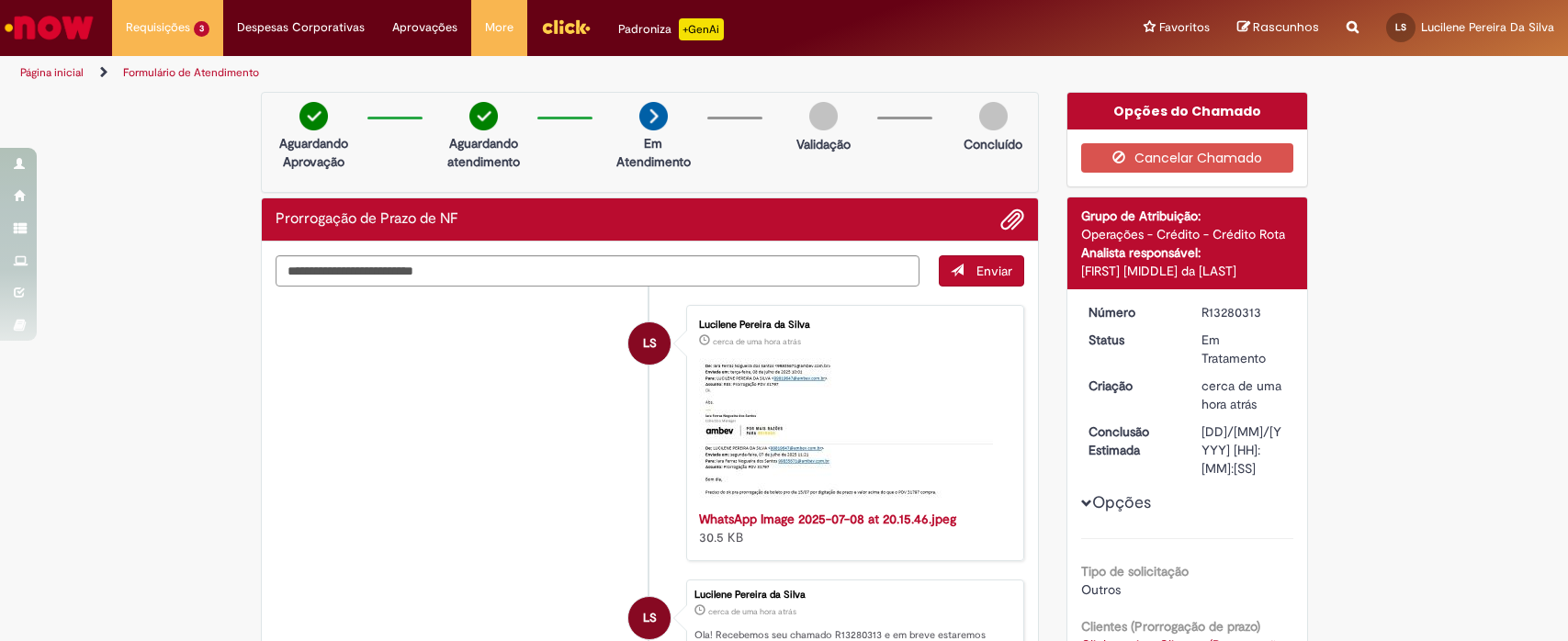 scroll, scrollTop: 0, scrollLeft: 0, axis: both 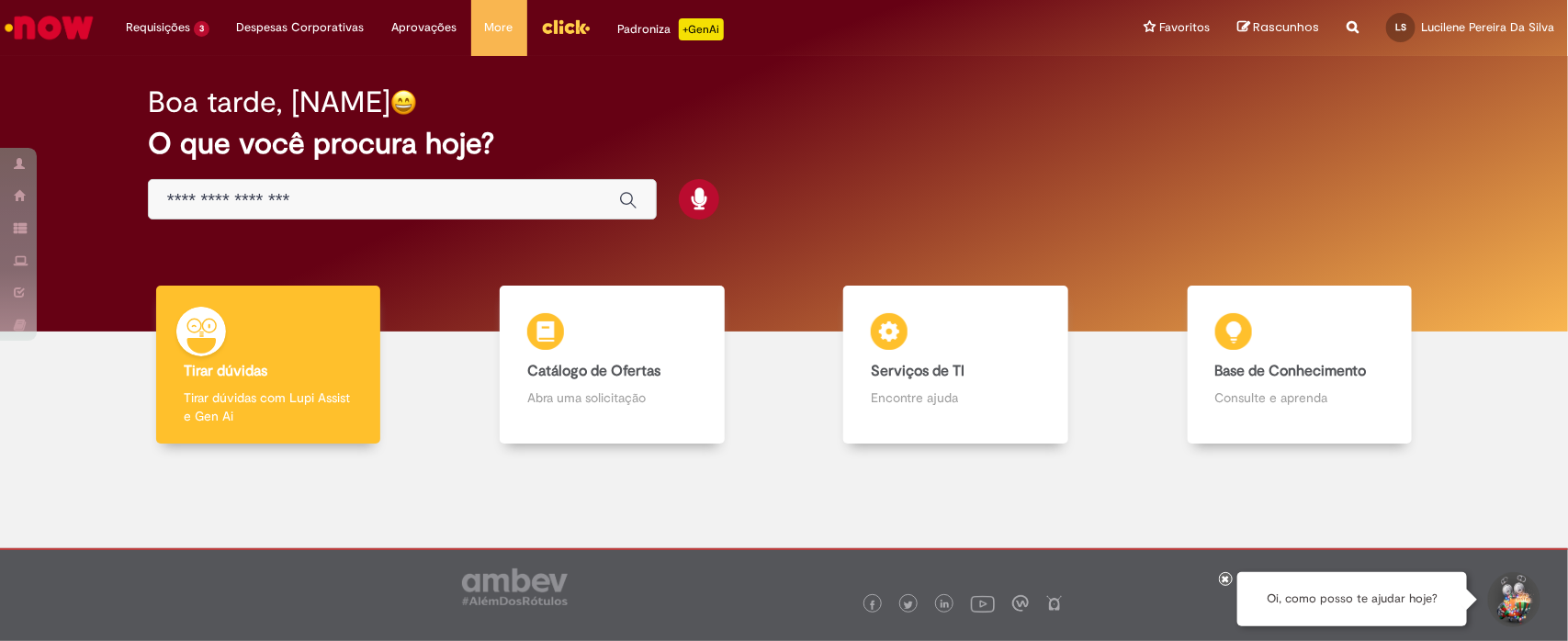 click on "Boa tarde, [NAME]
O que você procura hoje?" at bounding box center [784, 194] 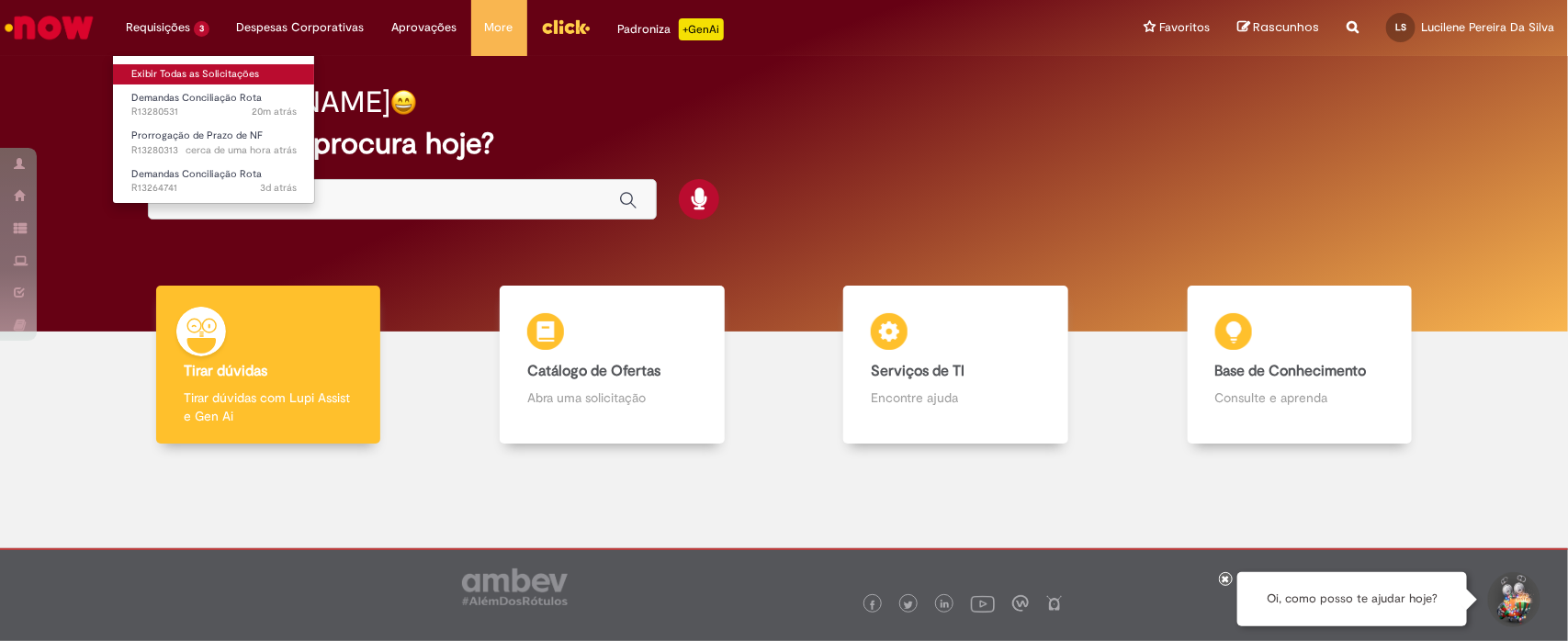 click on "Exibir Todas as Solicitações" at bounding box center [214, 74] 